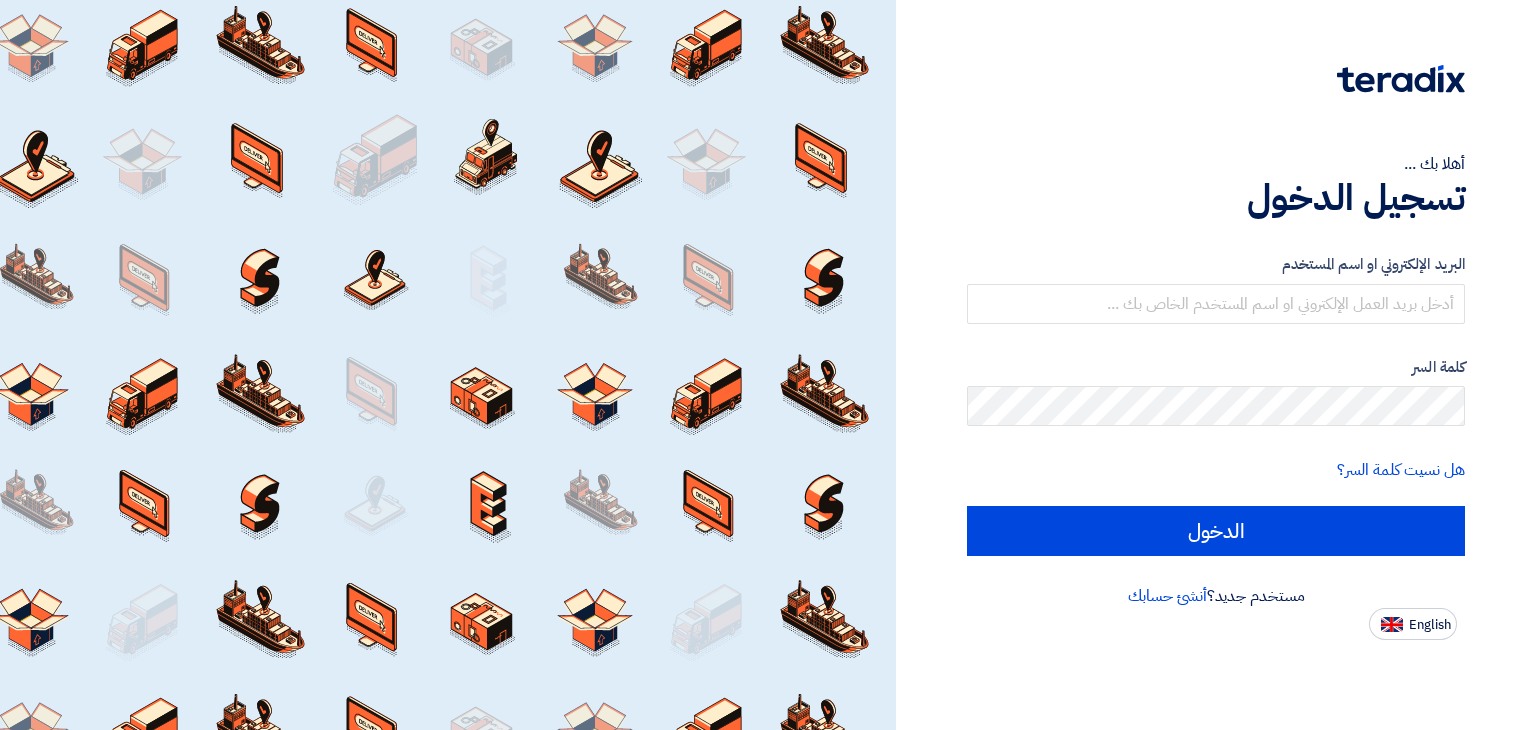 scroll, scrollTop: 0, scrollLeft: 0, axis: both 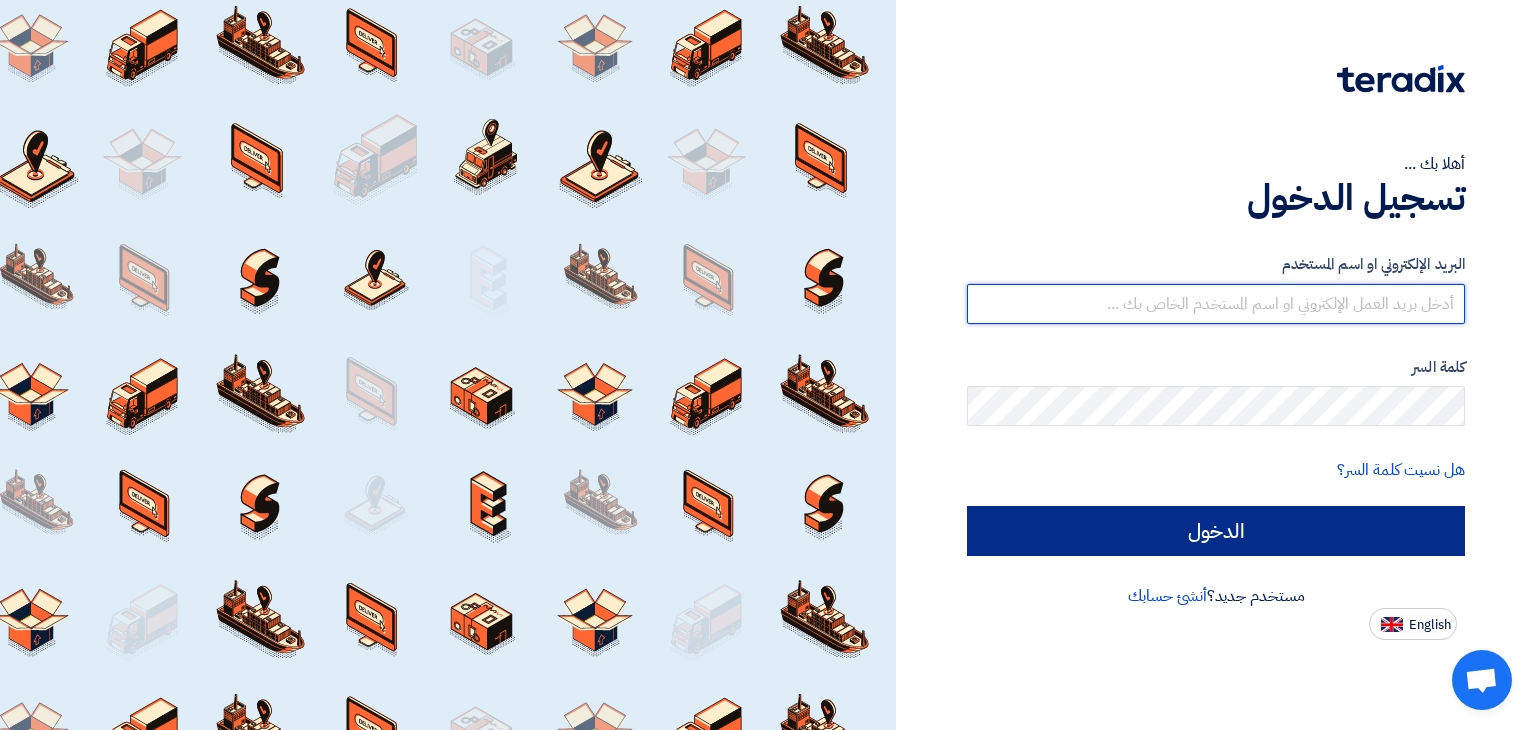 type on "khaled.elnemiry@gmail.com" 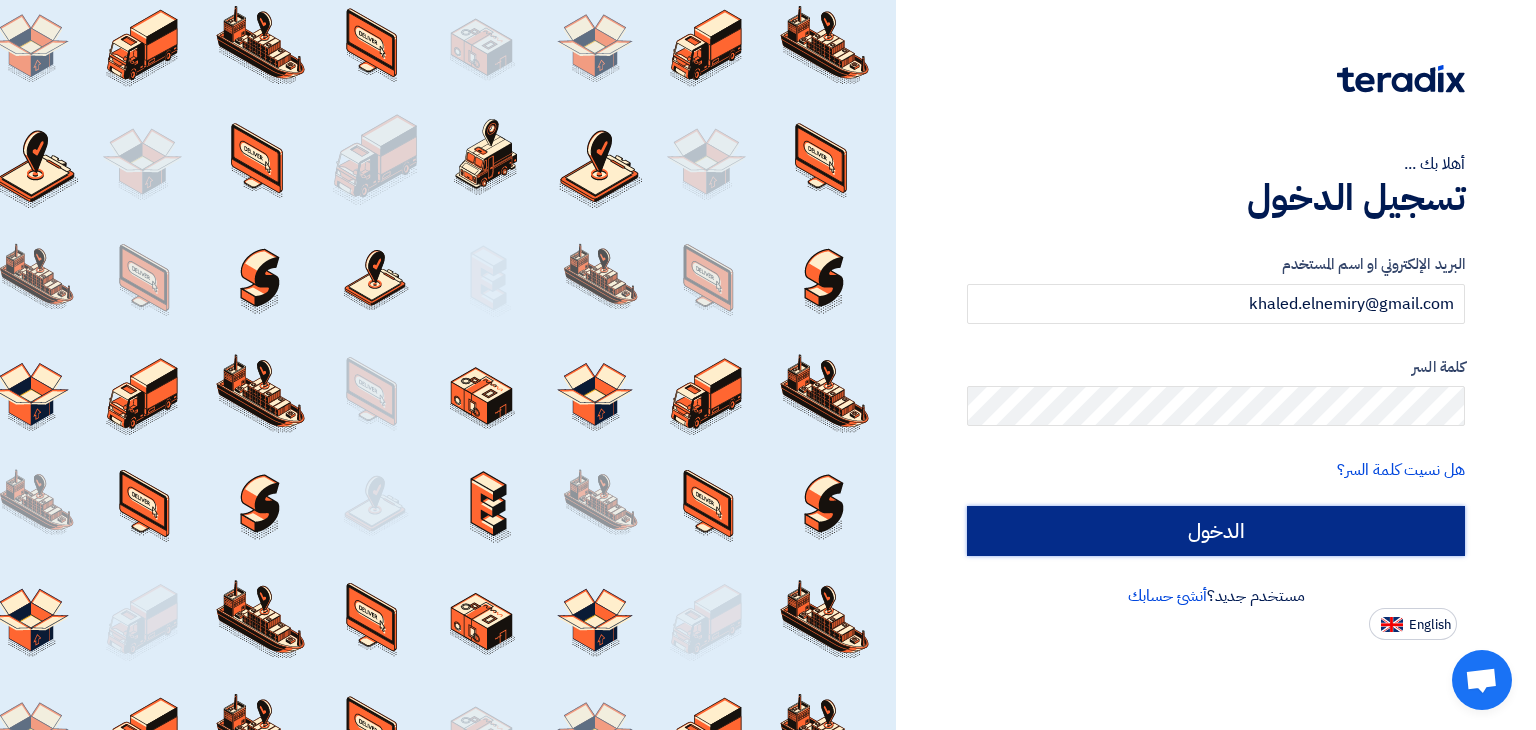 click on "الدخول" 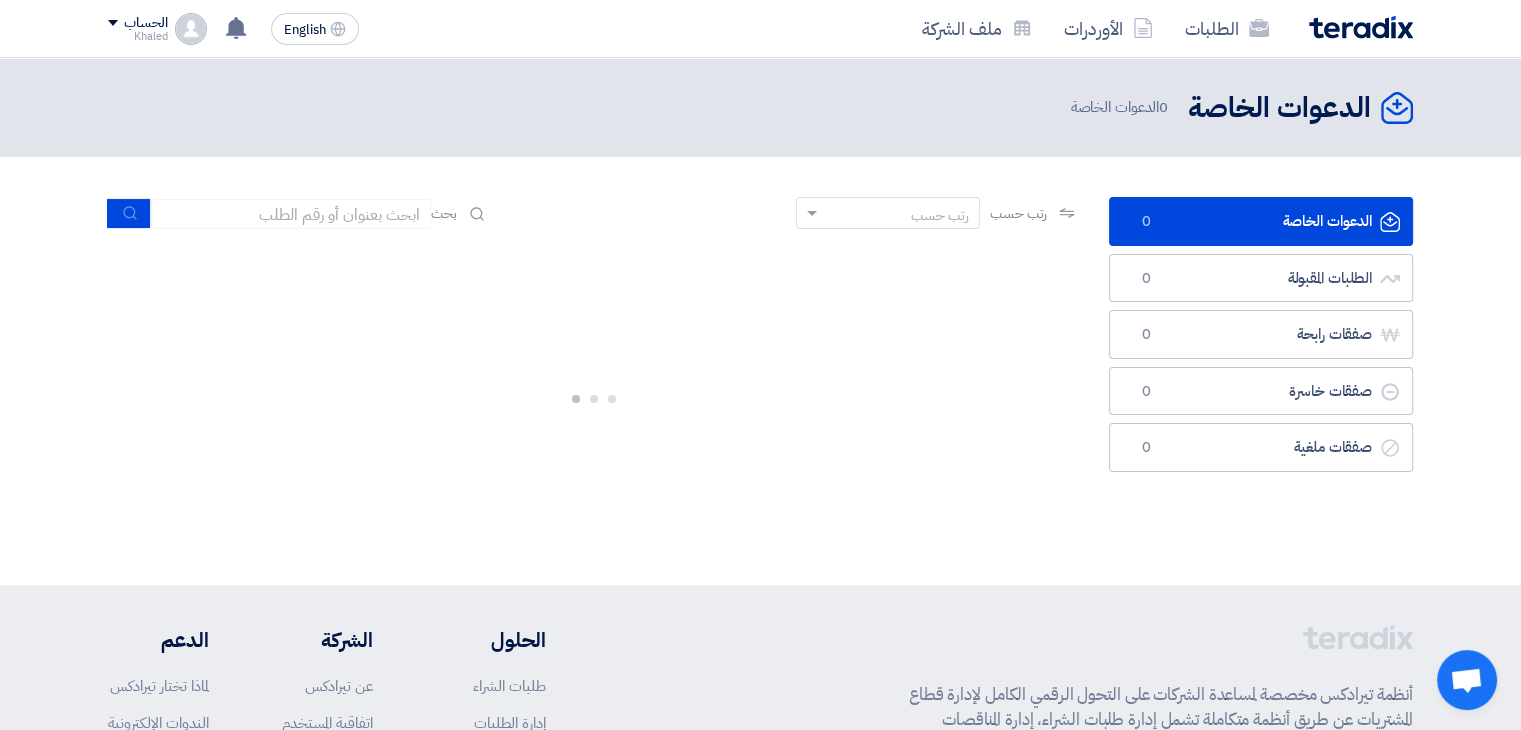 click on "الدعوات الخاصة
الدعوات الخاصة
0
الطلبات المقبولة
الطلبات المقبولة
0
صفقات رابحة
صفقات رابحة
0
صفقات خاسرة
صفقات خاسرة
0" 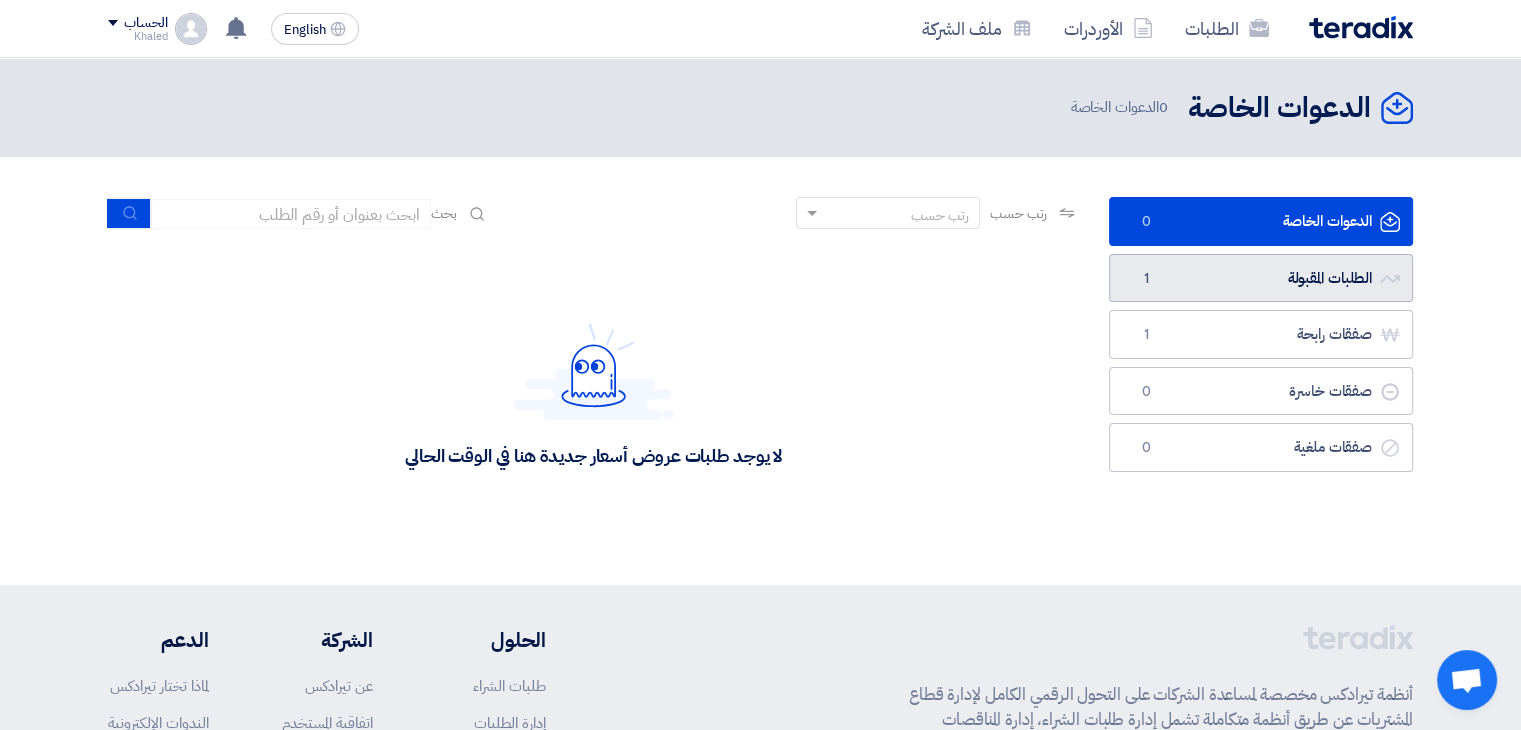 click on "الطلبات المقبولة
الطلبات المقبولة
1" 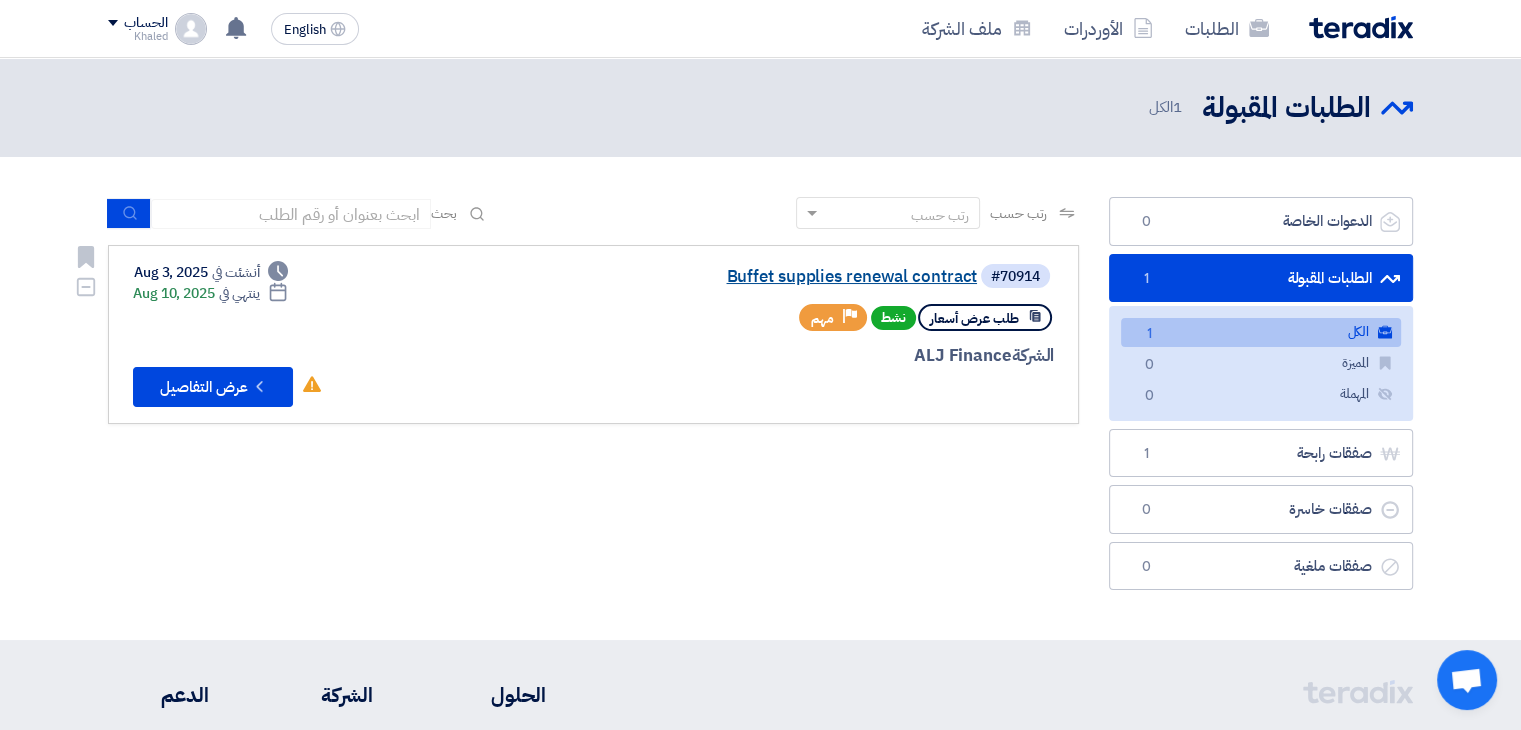 click on "Buffet supplies renewal contract" 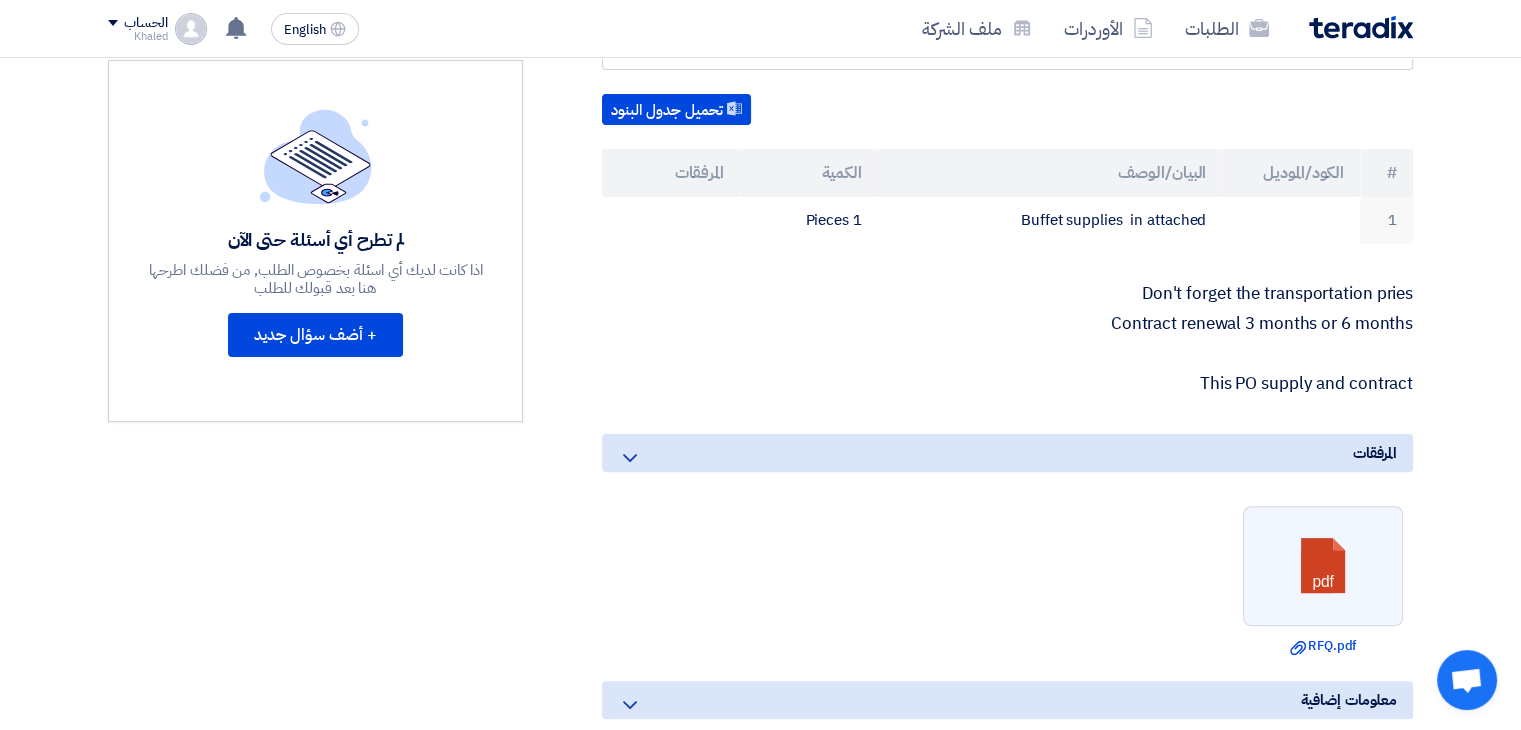 scroll, scrollTop: 522, scrollLeft: 0, axis: vertical 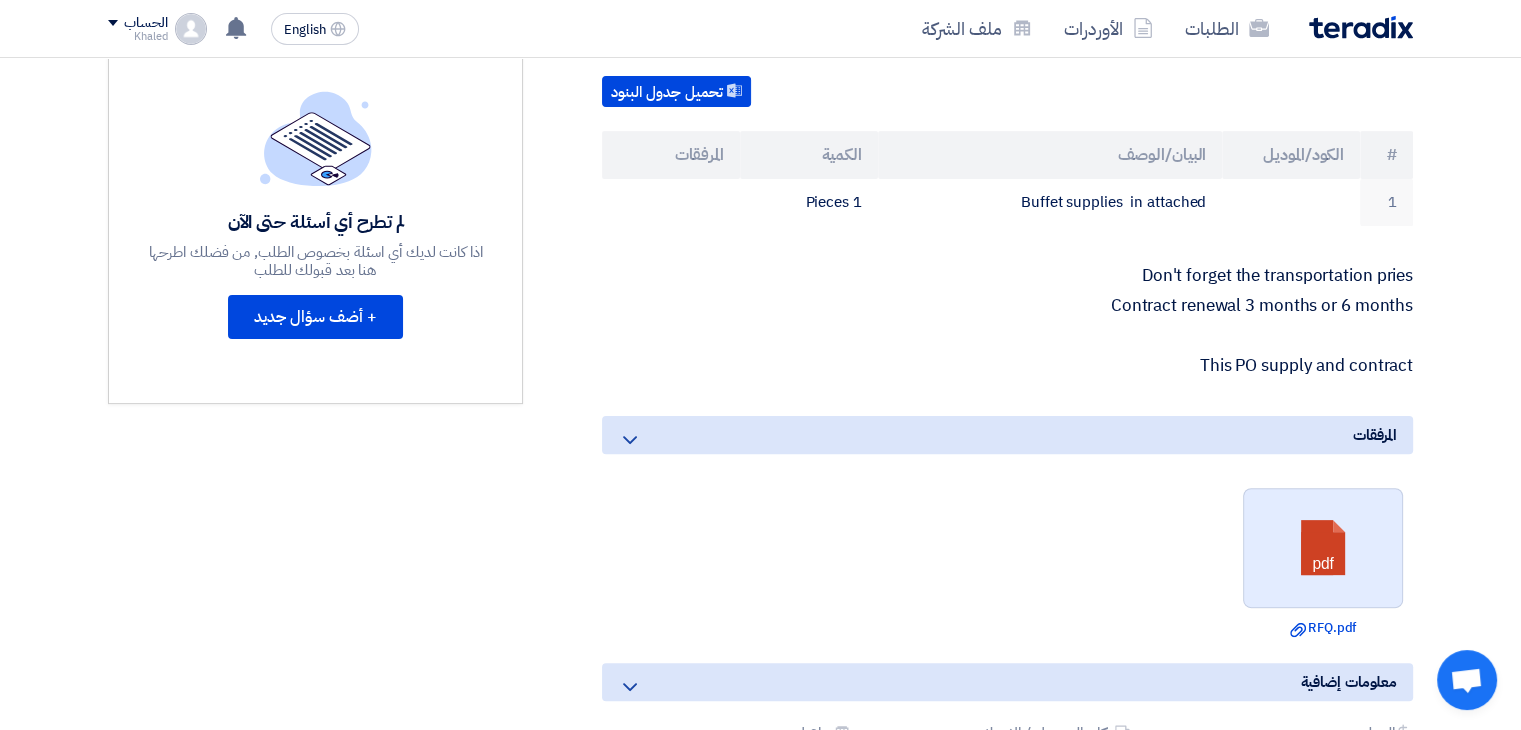 click at bounding box center [1324, 549] 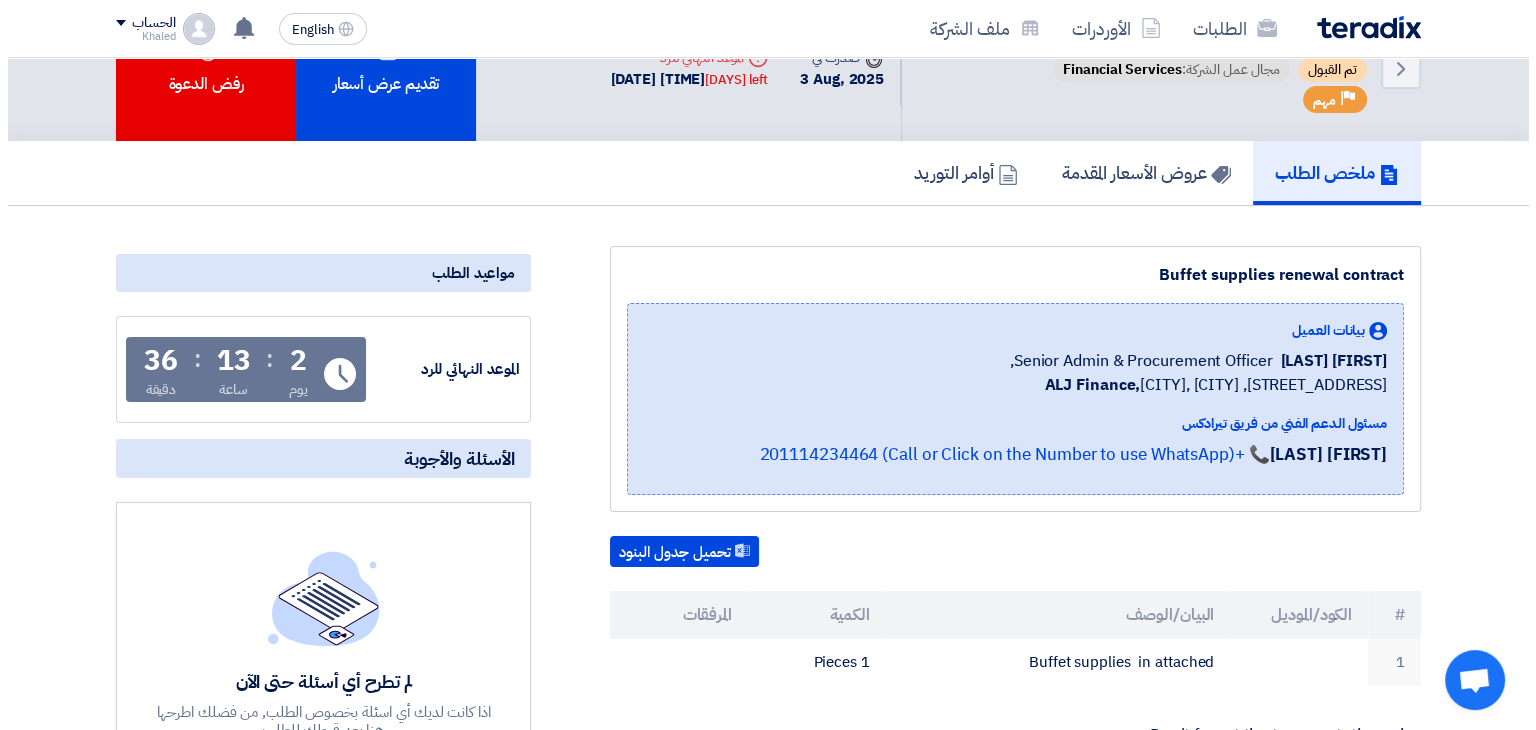 scroll, scrollTop: 0, scrollLeft: 0, axis: both 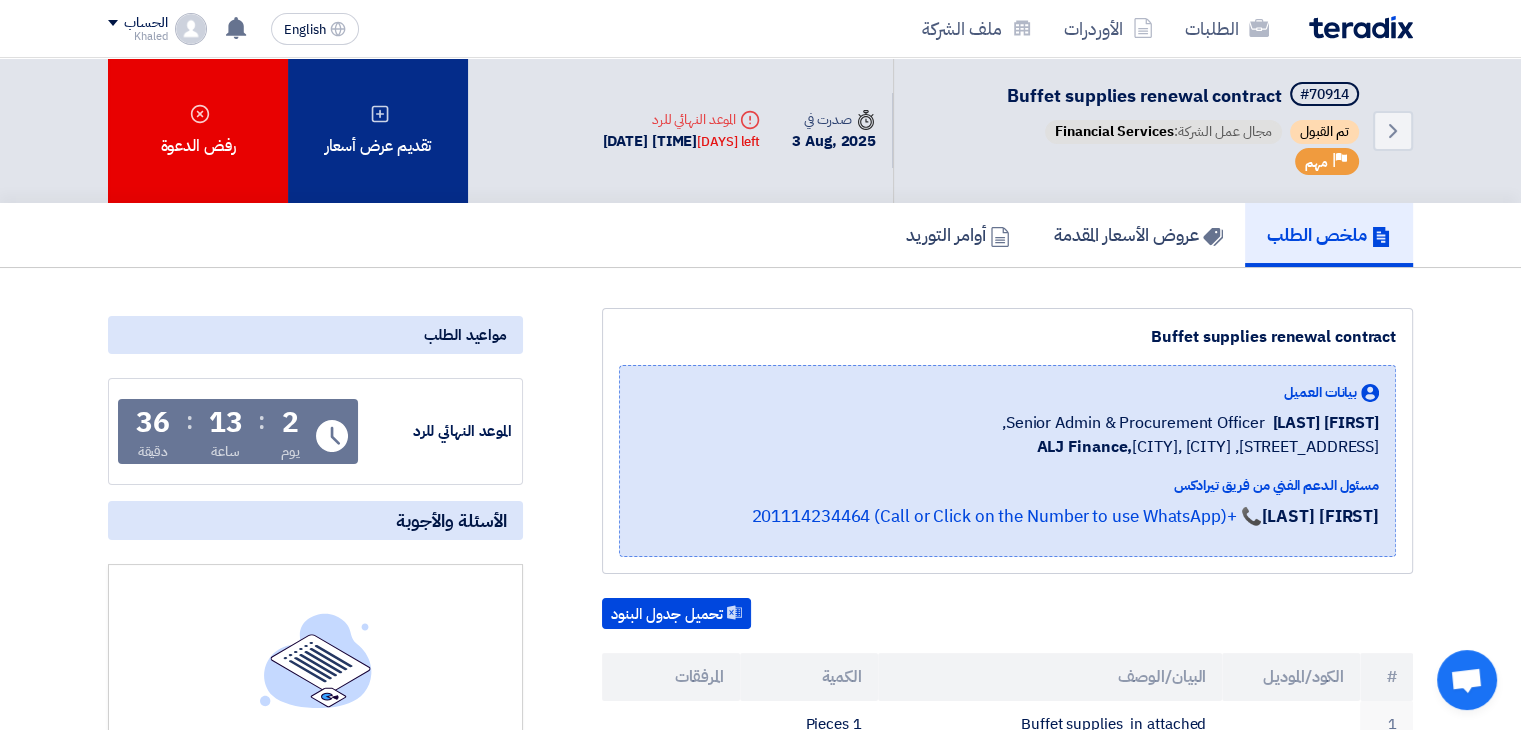 click on "تقديم عرض أسعار" 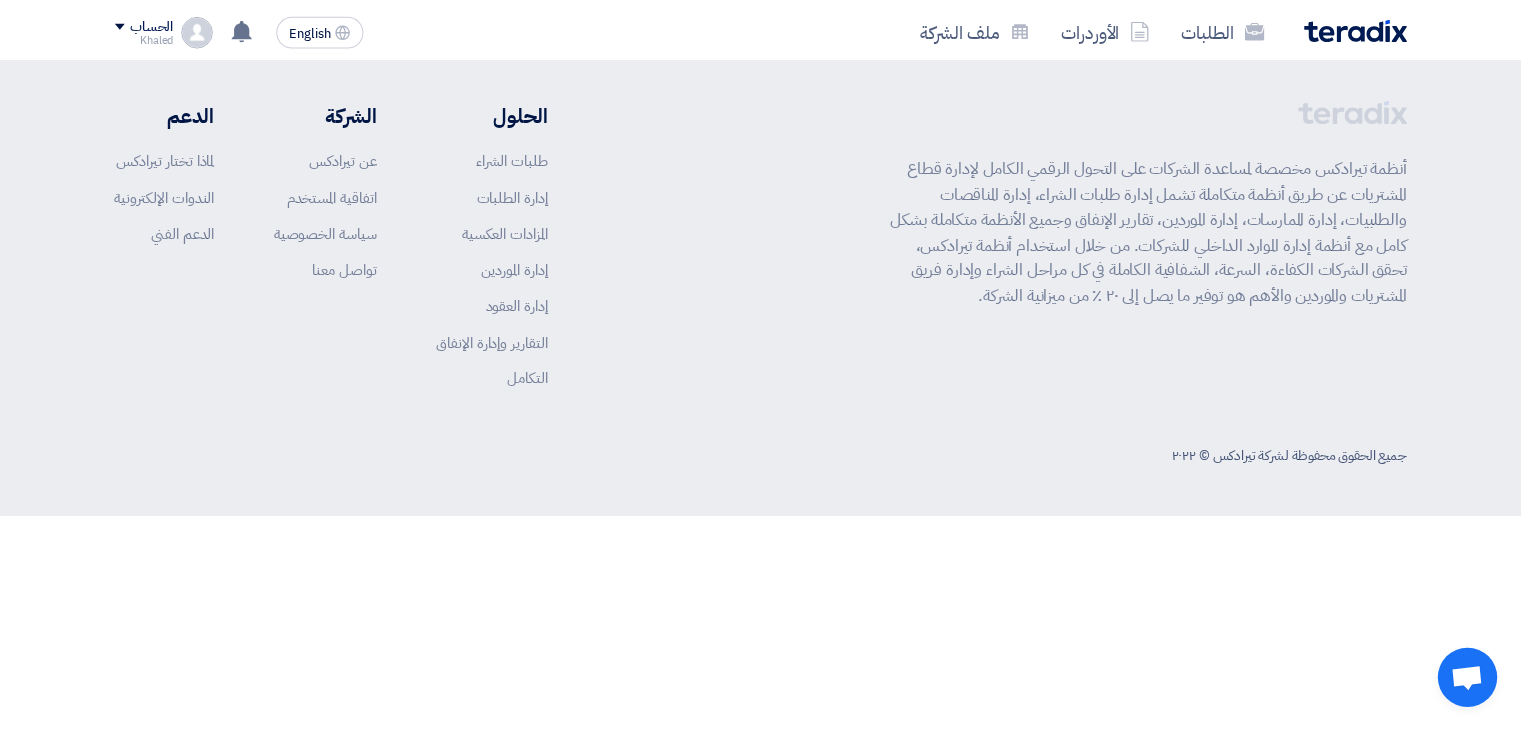 scroll, scrollTop: 0, scrollLeft: 0, axis: both 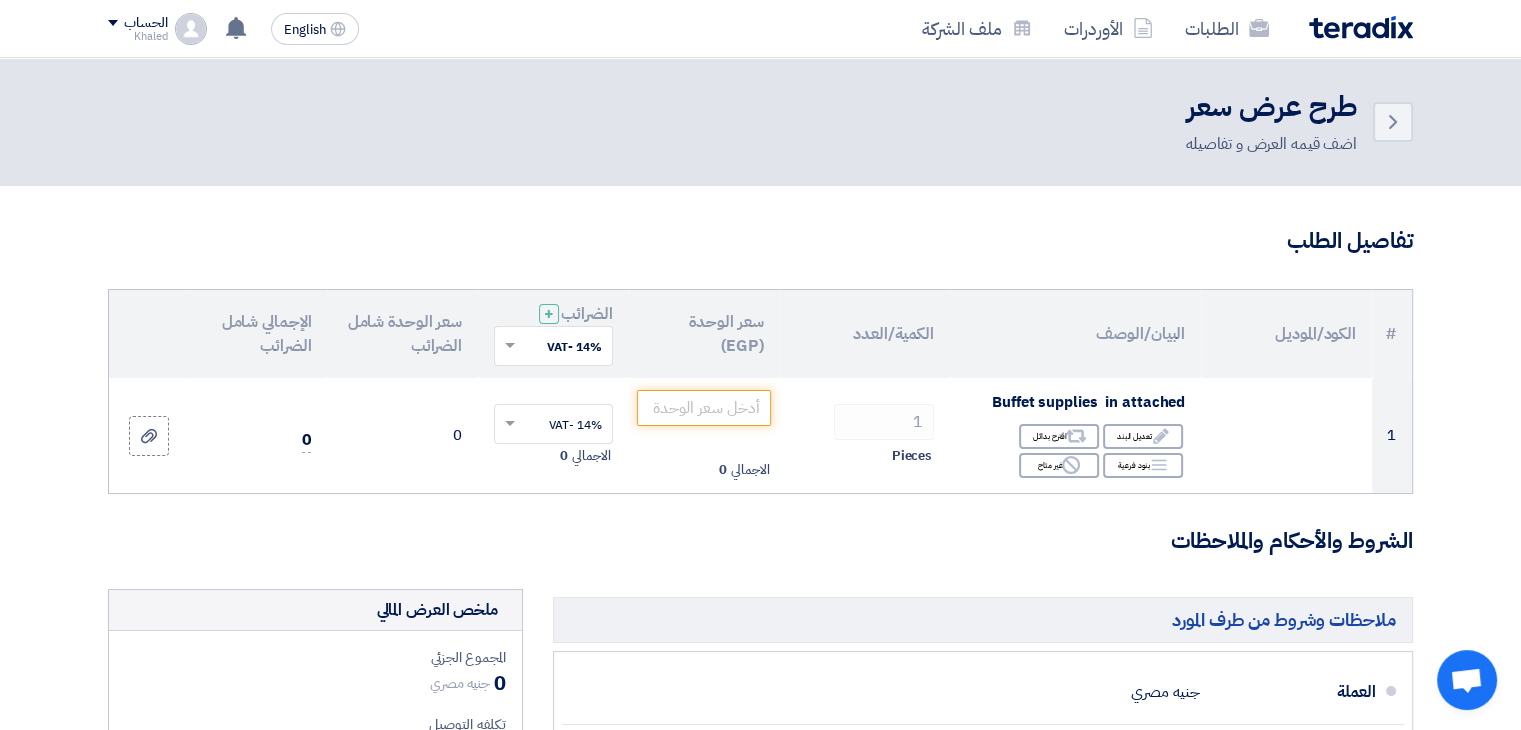 click on "تفاصيل الطلب
#
الكود/الموديل
البيان/الوصف
الكمية/العدد
سعر الوحدة (EGP)
الضرائب
+
'Select taxes...
14% -VAT" 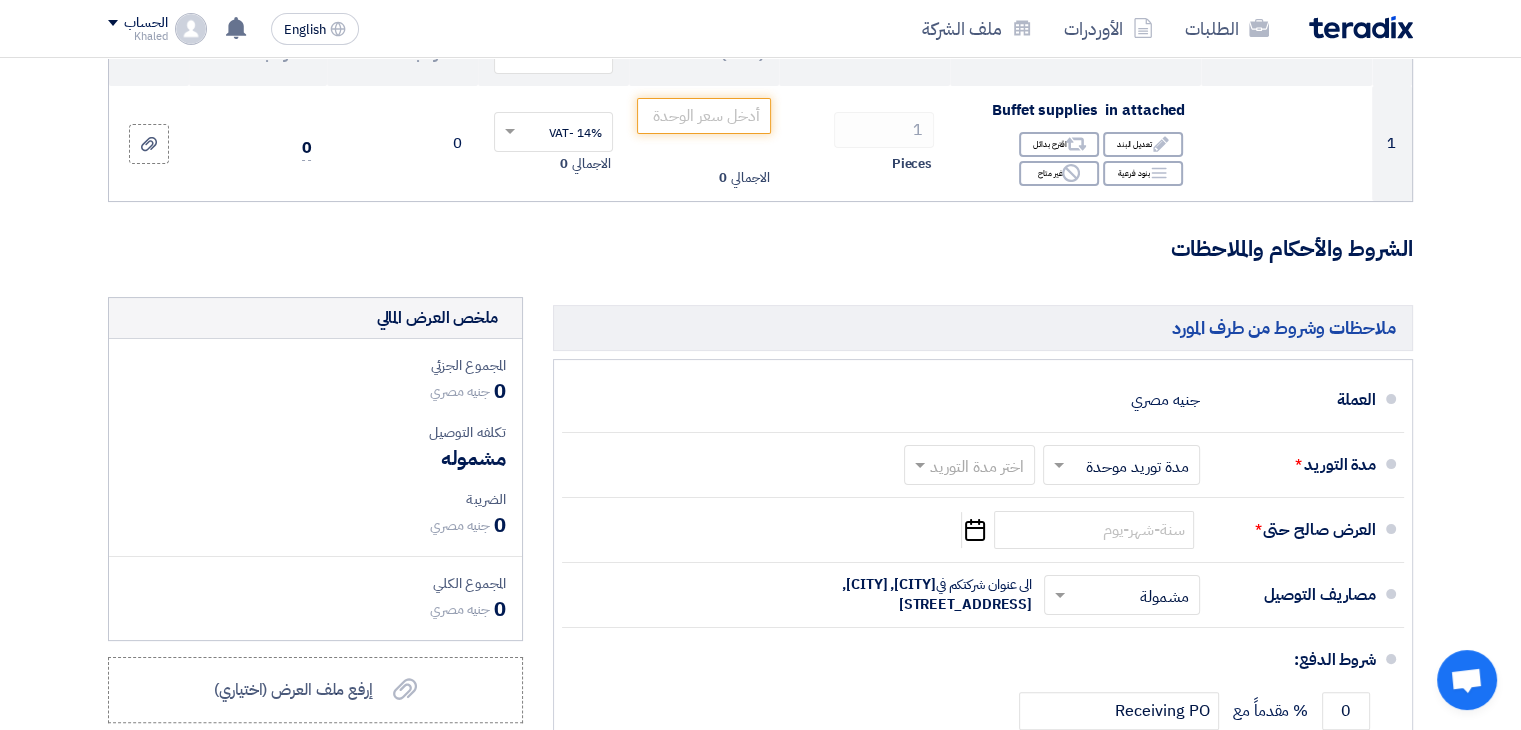 scroll, scrollTop: 344, scrollLeft: 0, axis: vertical 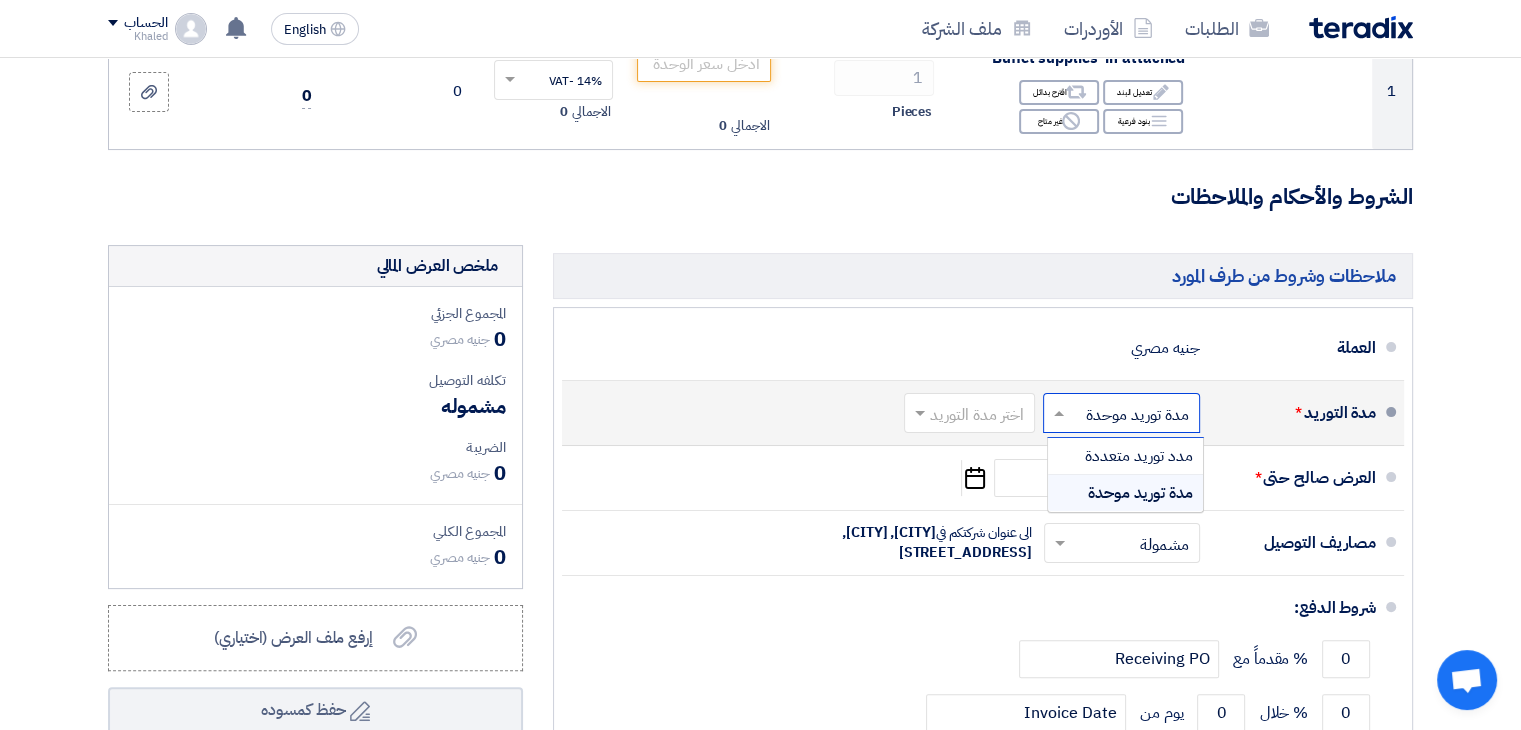 click 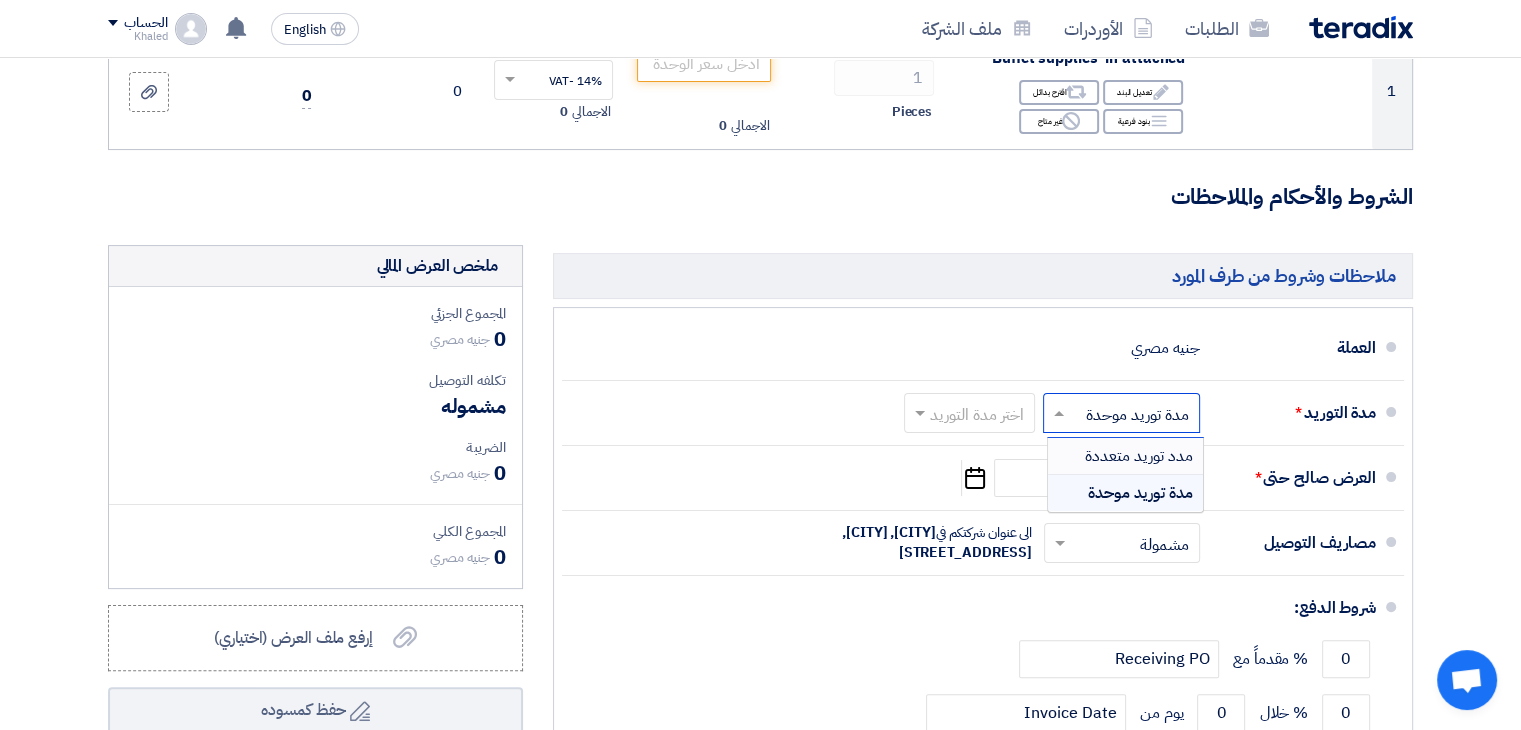 click on "الشروط والأحكام والملاحظات" 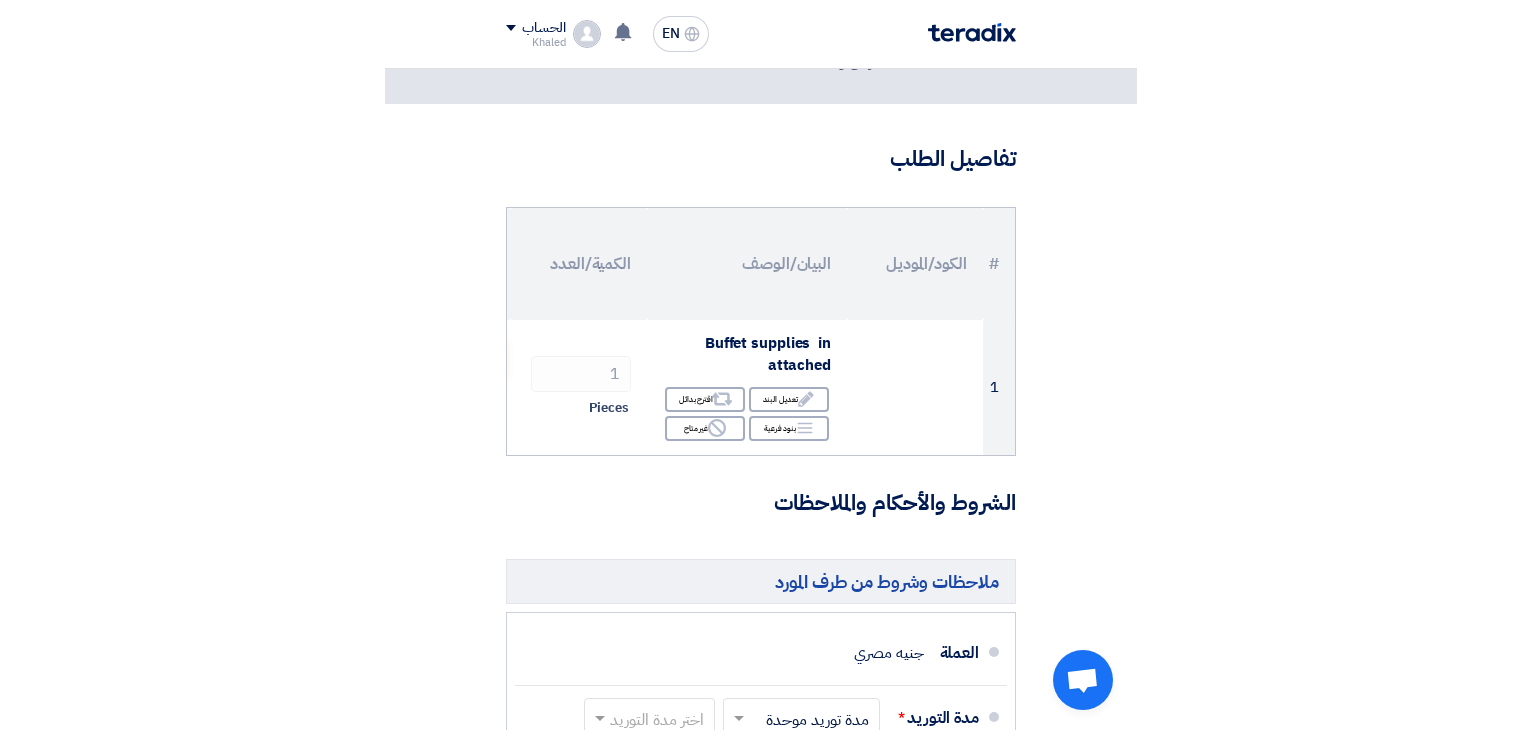 scroll, scrollTop: 80, scrollLeft: 0, axis: vertical 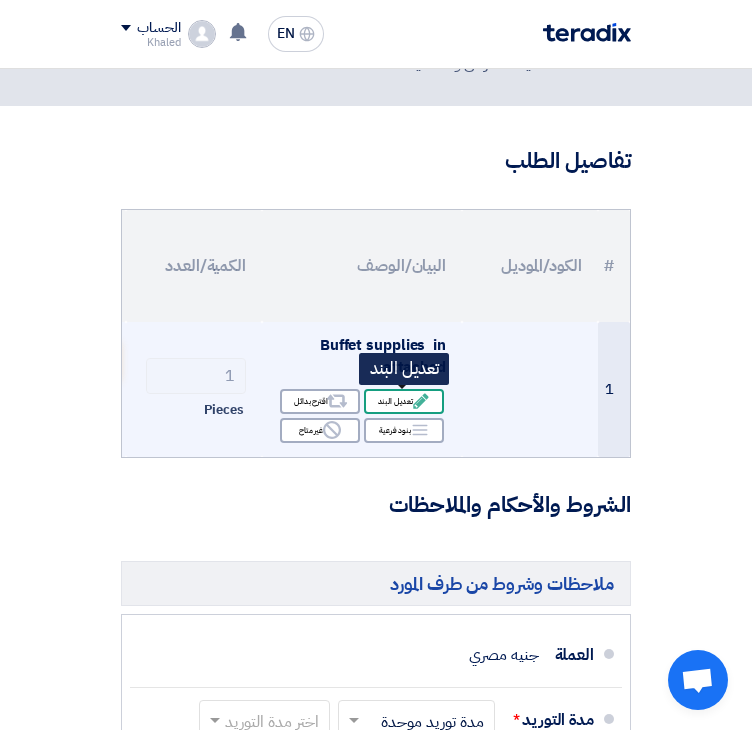 click on "Edit
تعديل البند" 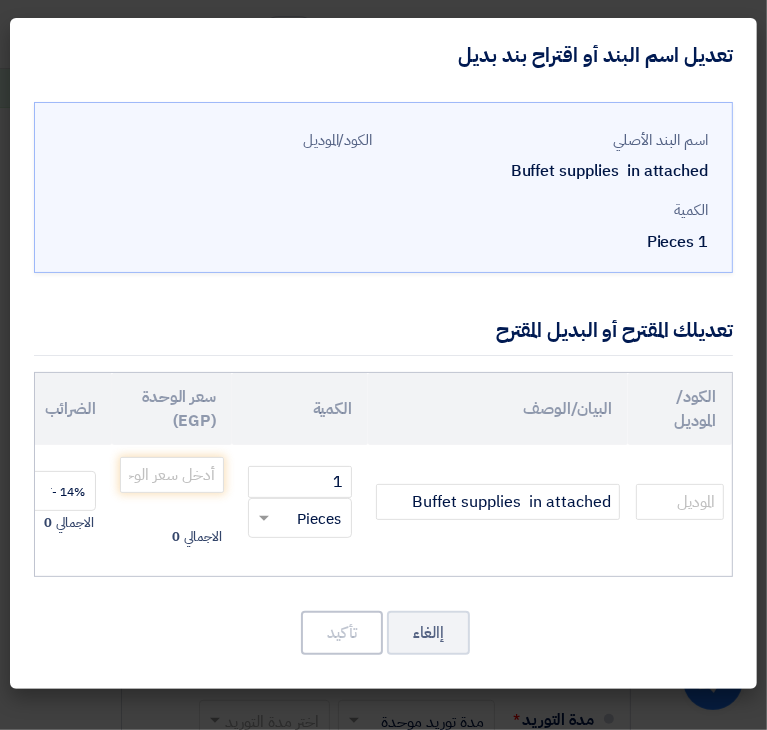 click on "تعديل اسم البند أو اقتراح بند بديل
اسم البند الأصلي
Buffet supplies  in attached
الكود/الموديل
1
×" 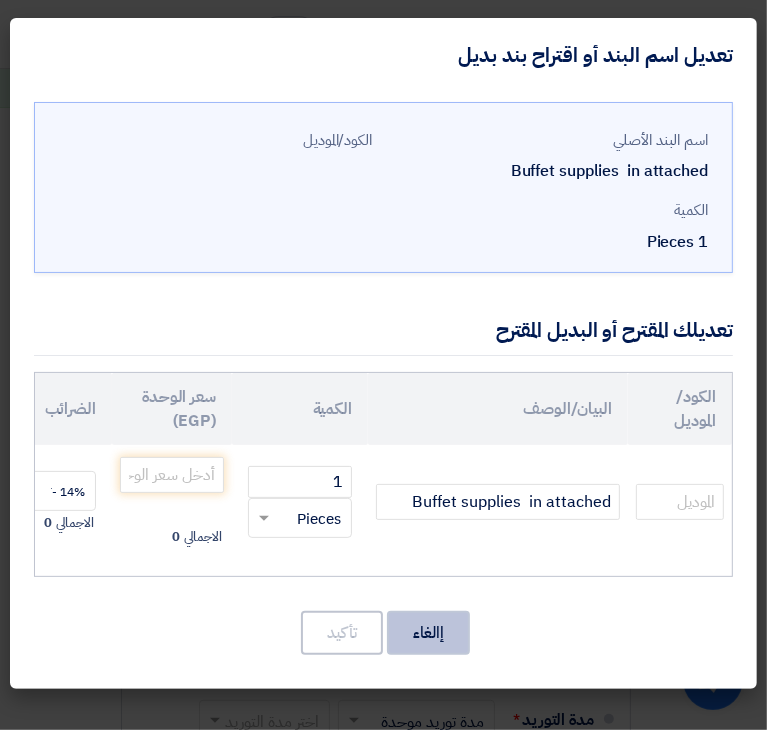 click on "إالغاء" 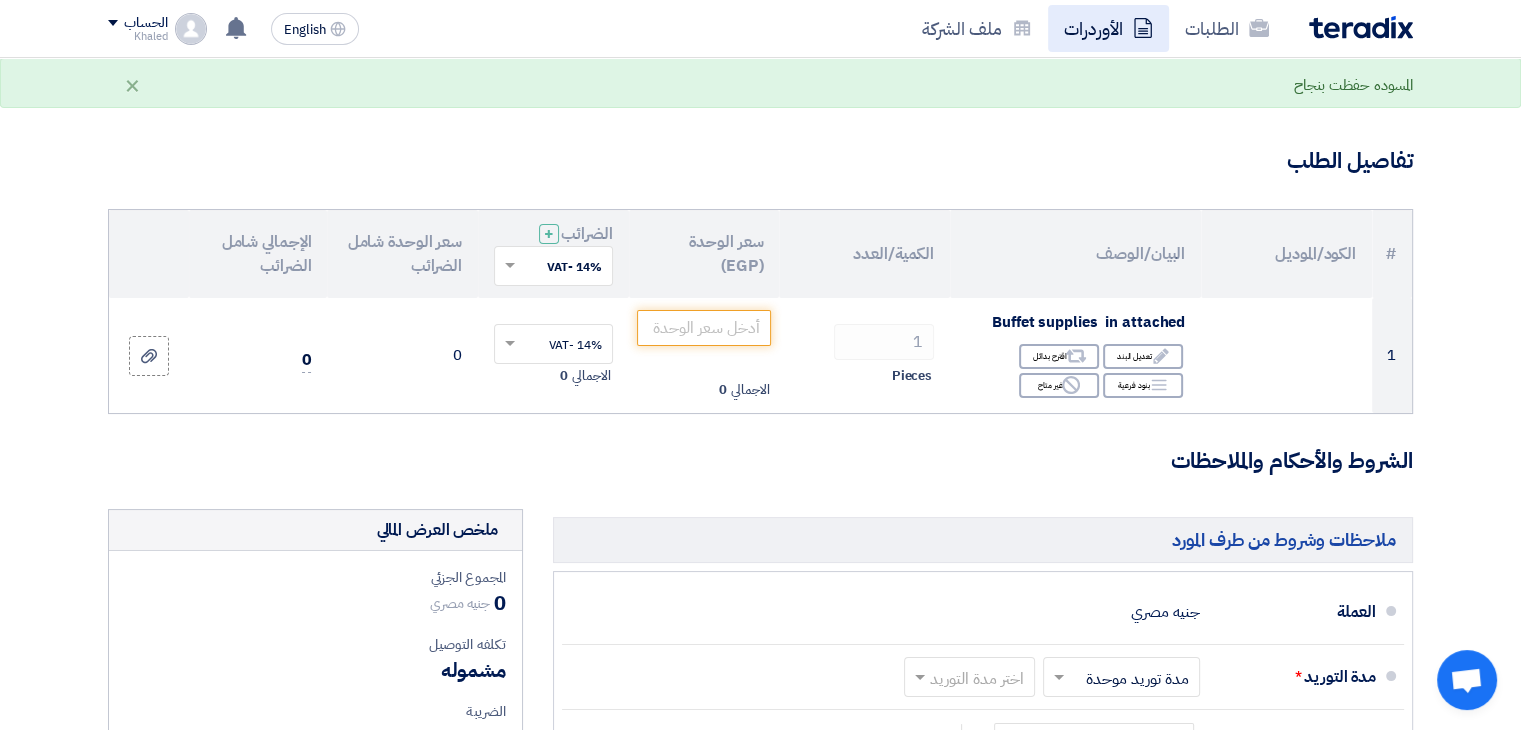 click on "الأوردرات" 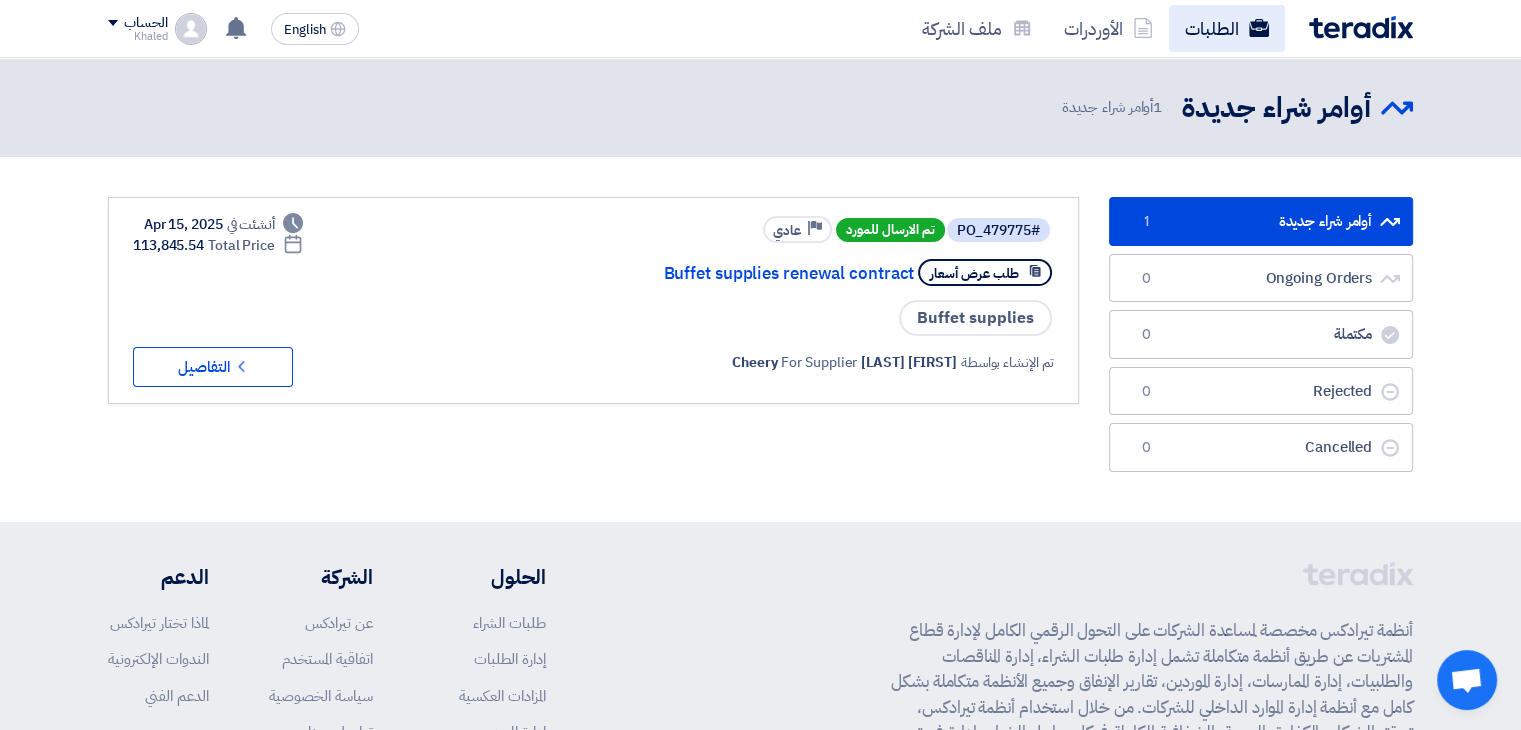 click on "الطلبات" 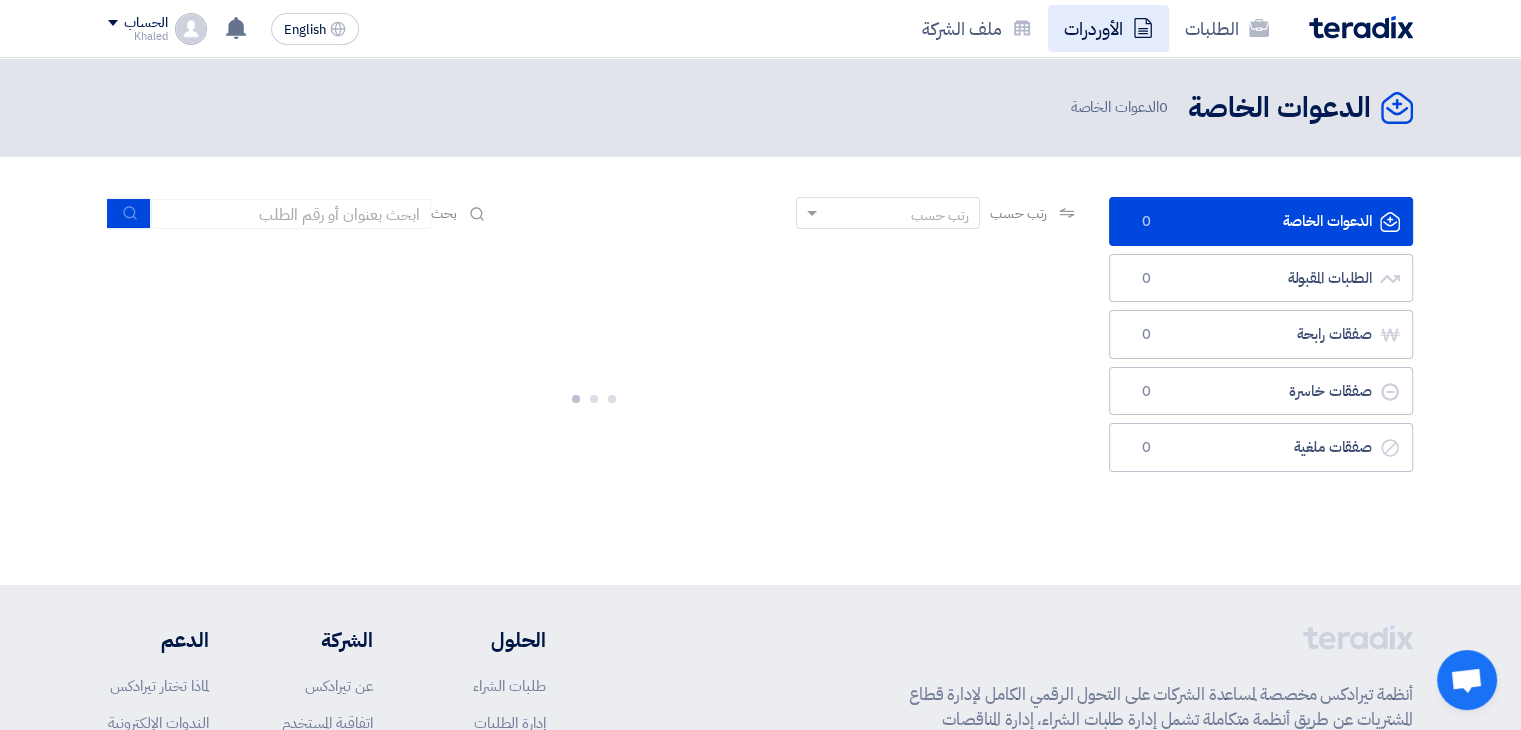 click on "الأوردرات" 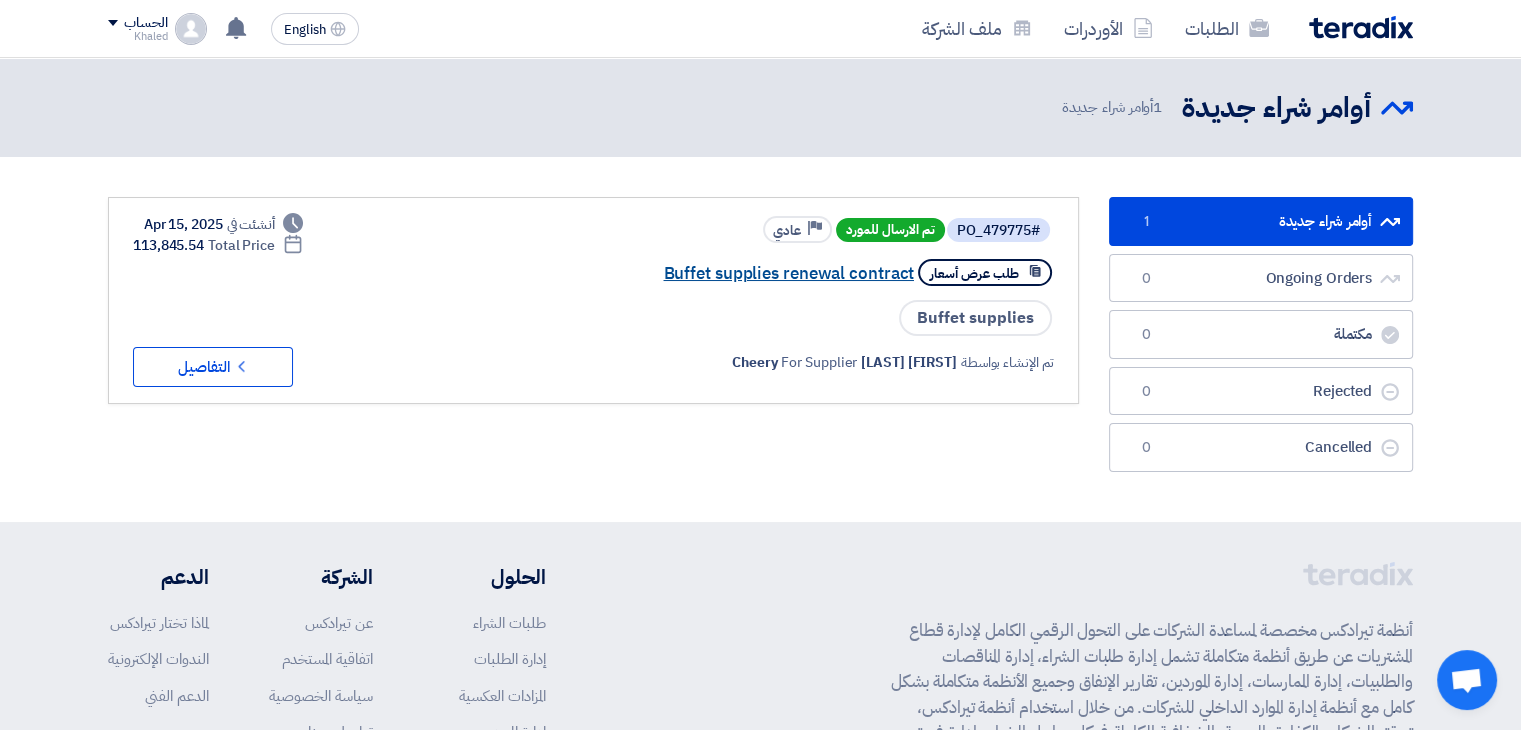 click on "Buffet supplies renewal contract" 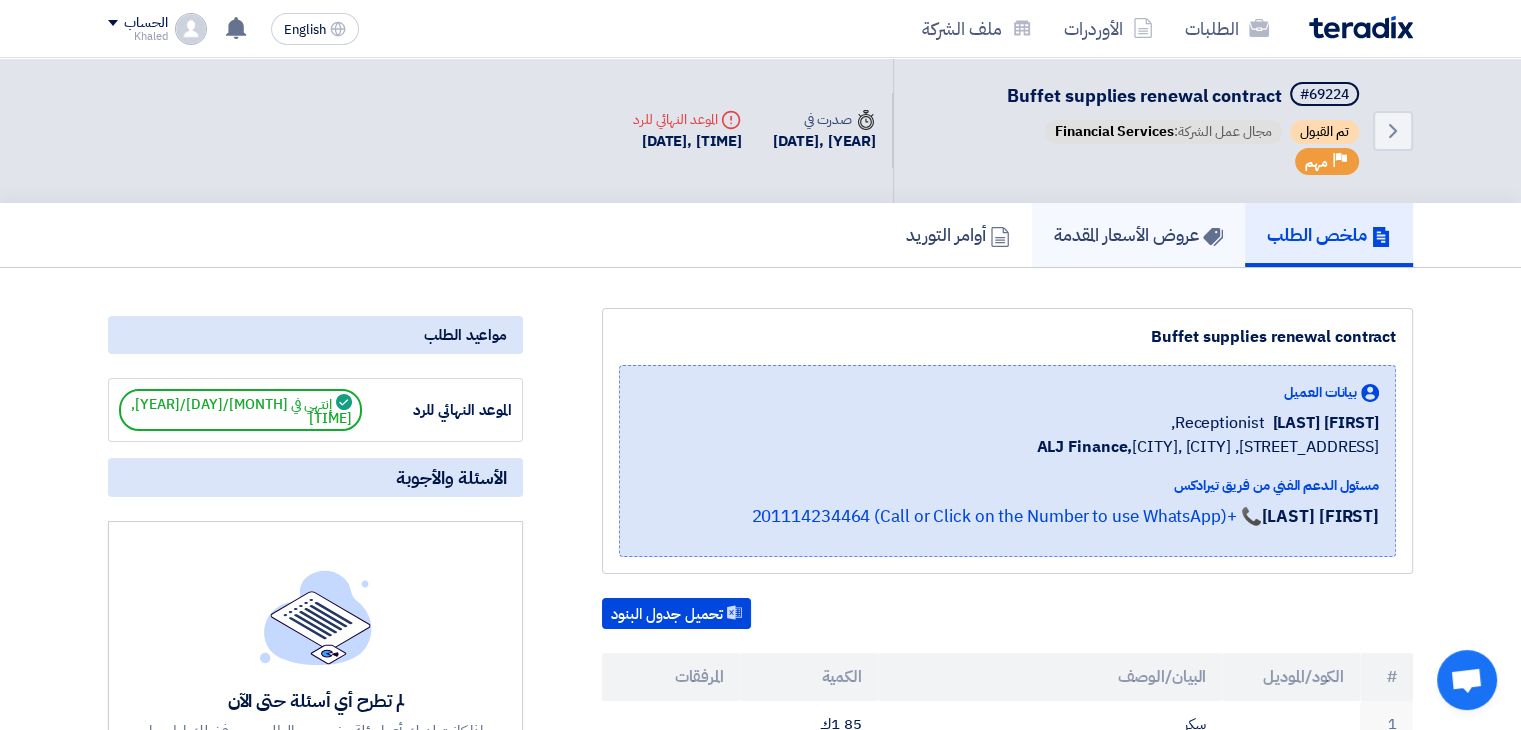 click on "عروض الأسعار المقدمة" 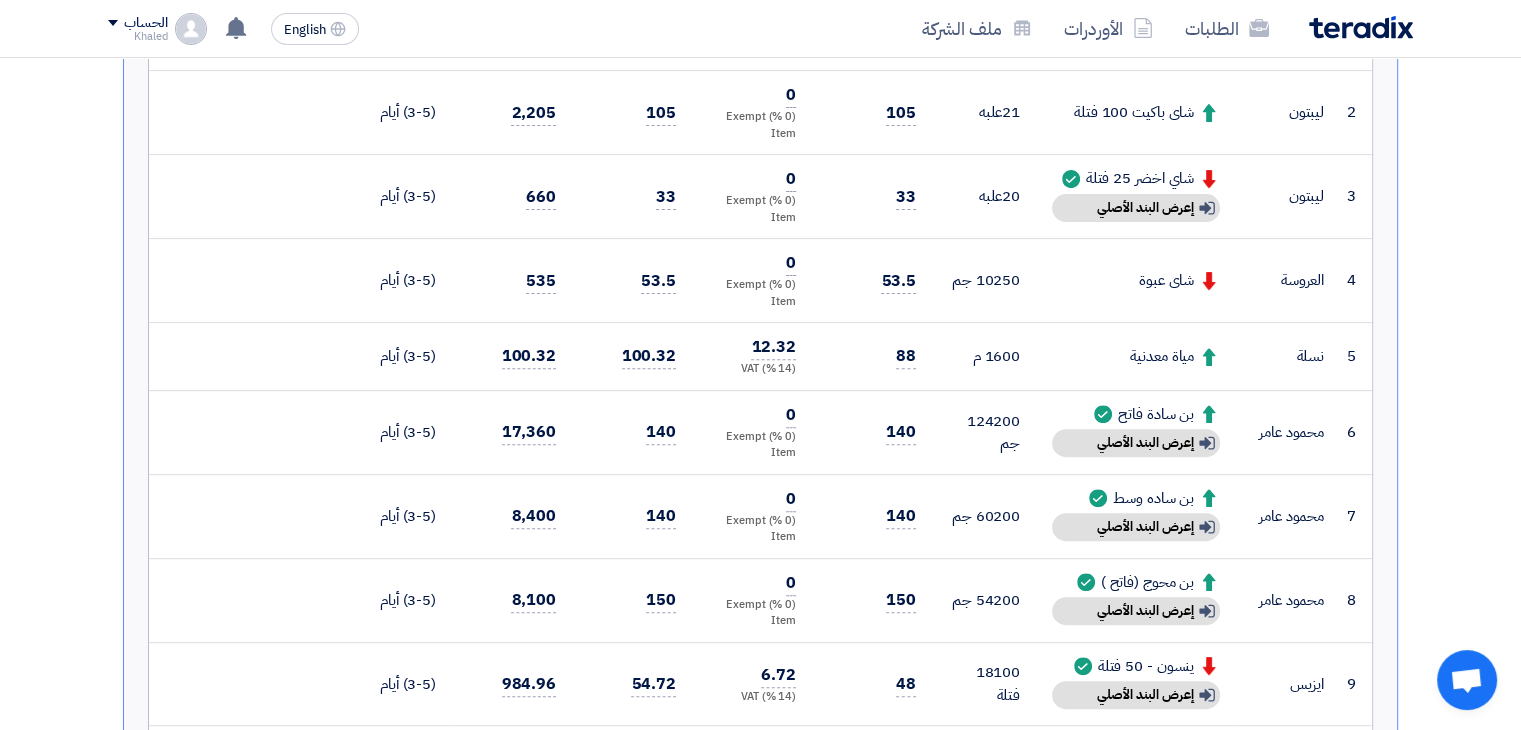scroll, scrollTop: 594, scrollLeft: 0, axis: vertical 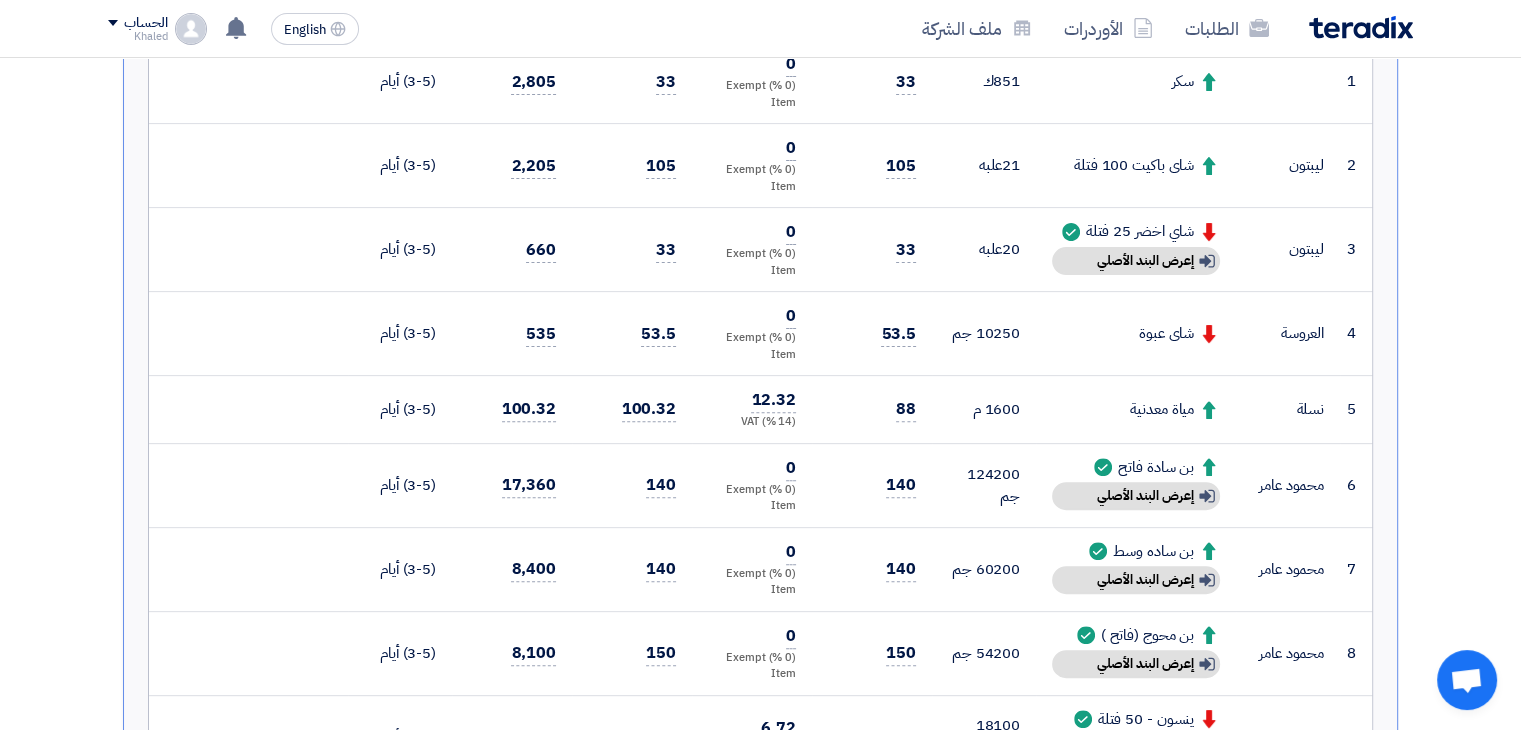 click 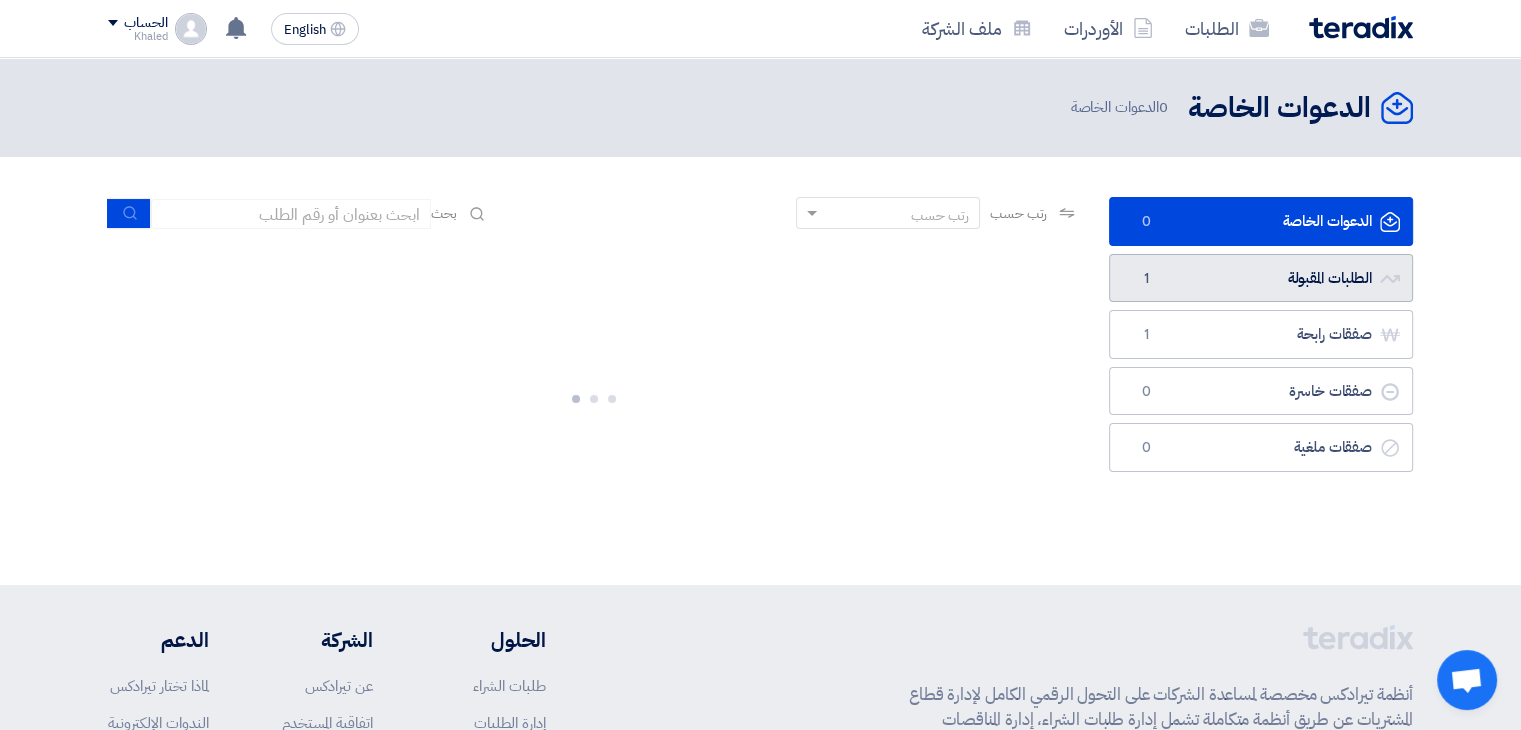 click on "الطلبات المقبولة
الطلبات المقبولة
1" 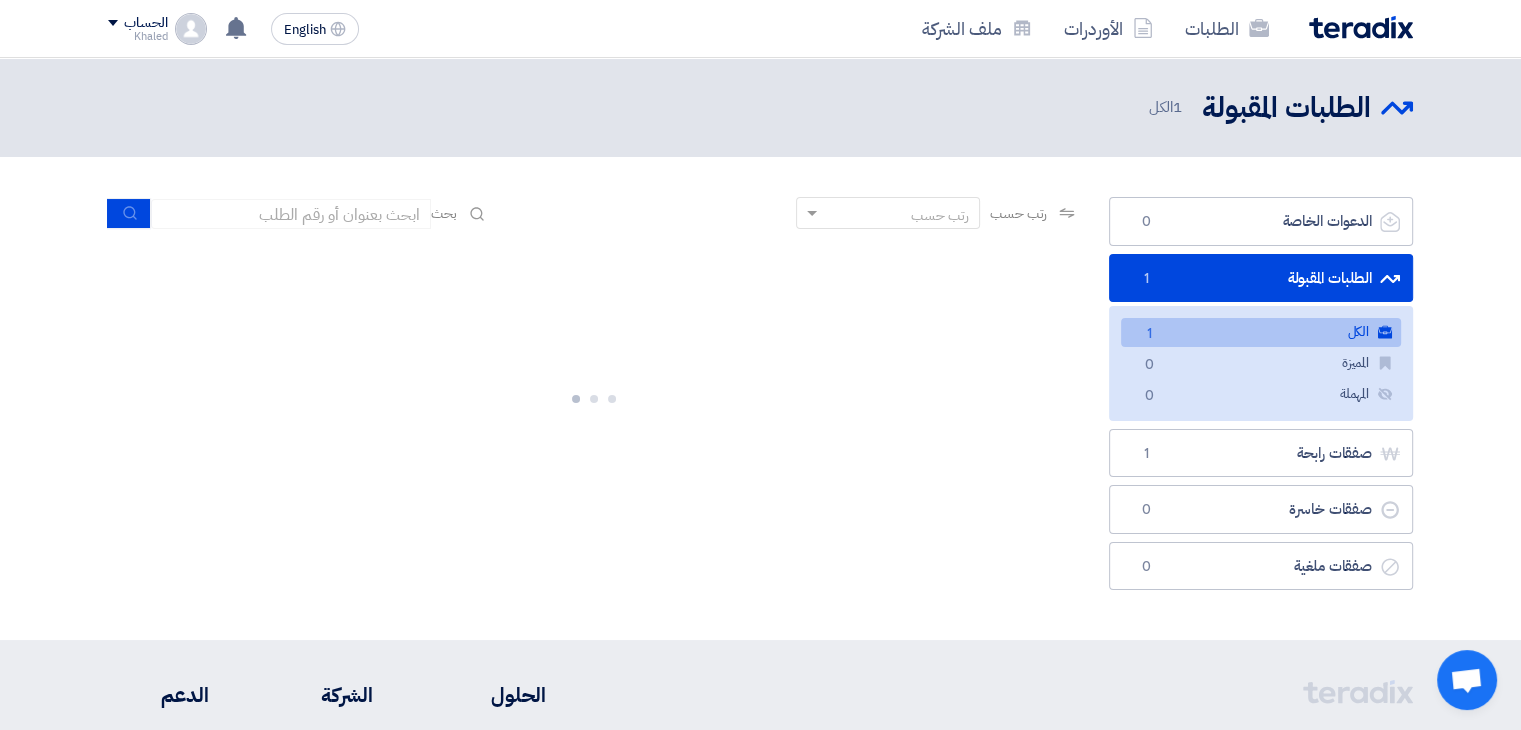 click on "الكل
الكل
1" 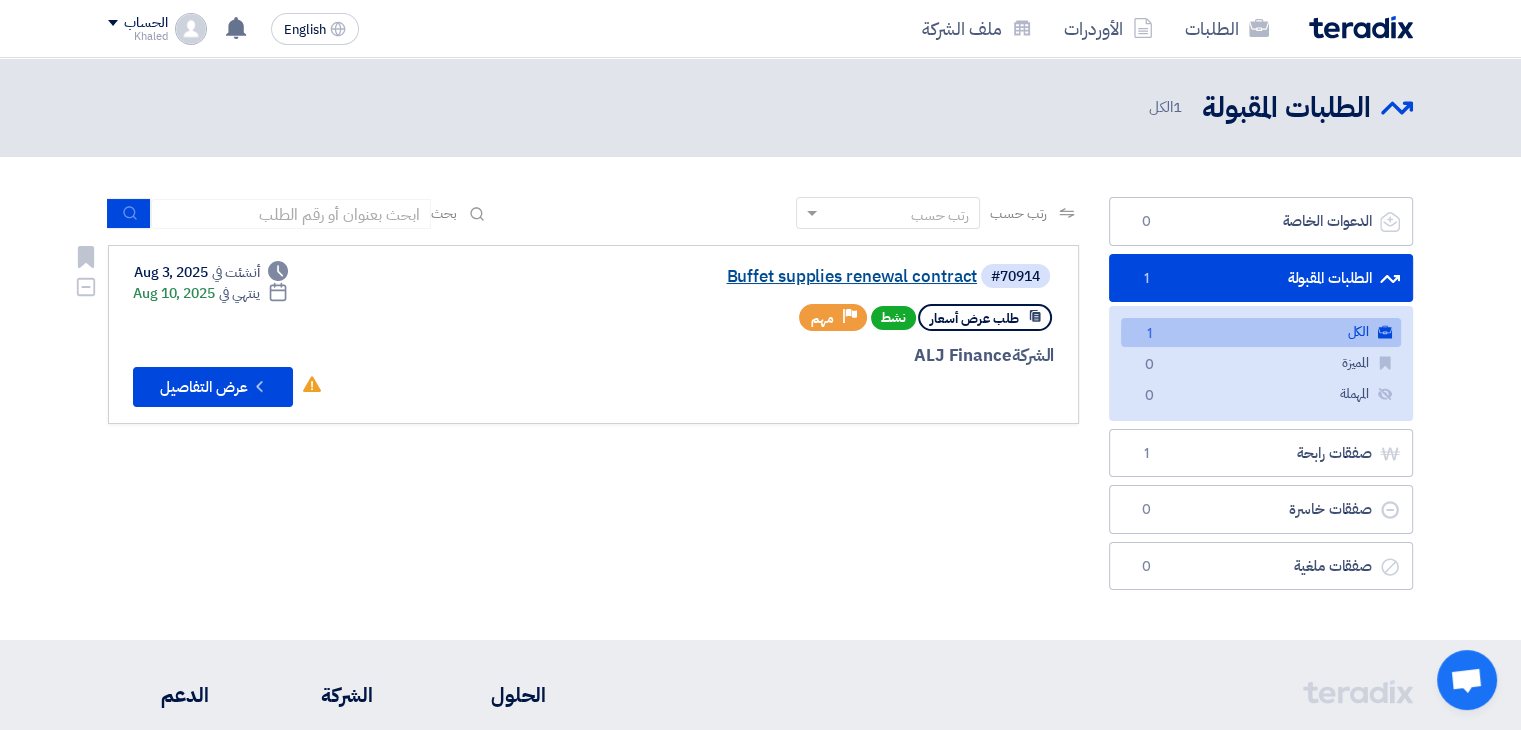 click on "Buffet supplies renewal contract" 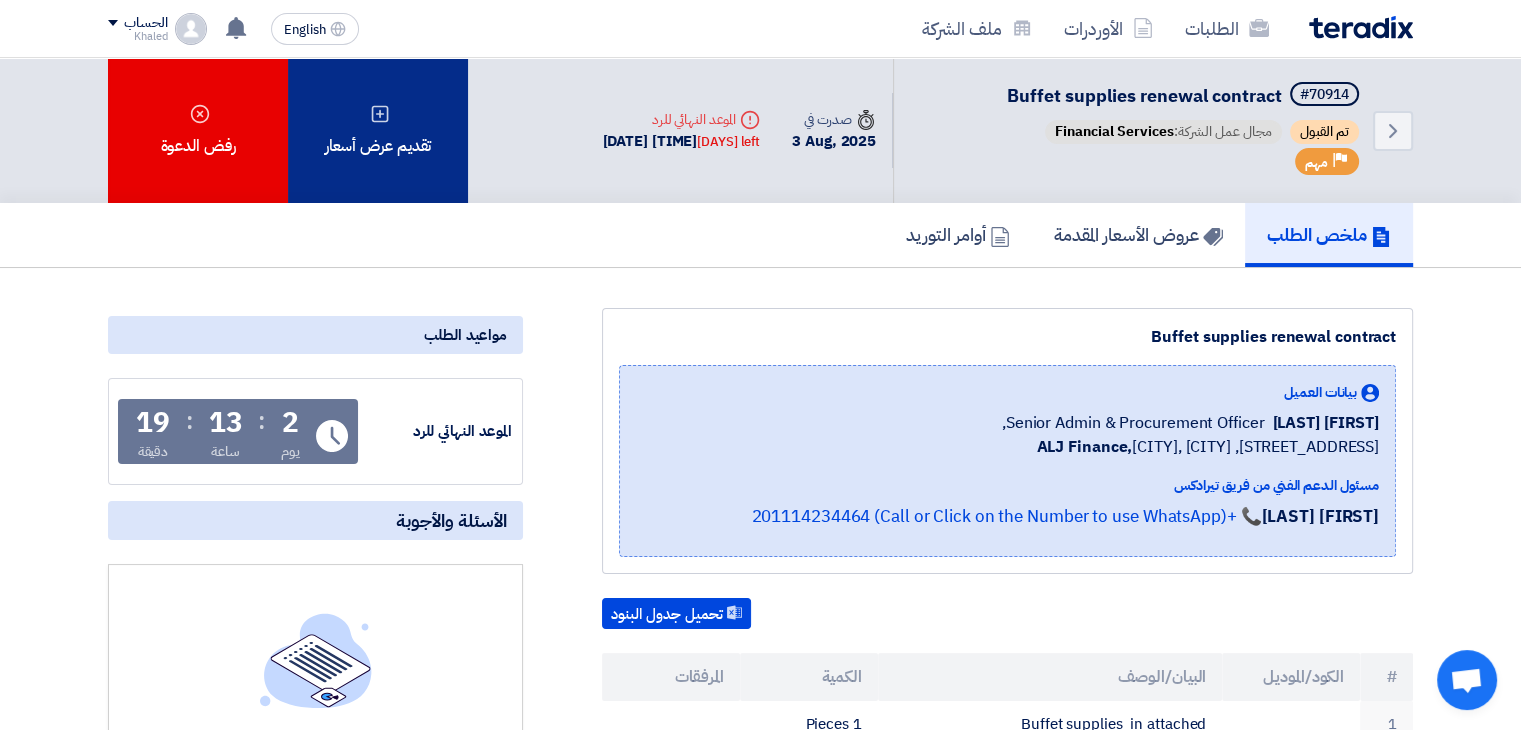 click on "تقديم عرض أسعار" 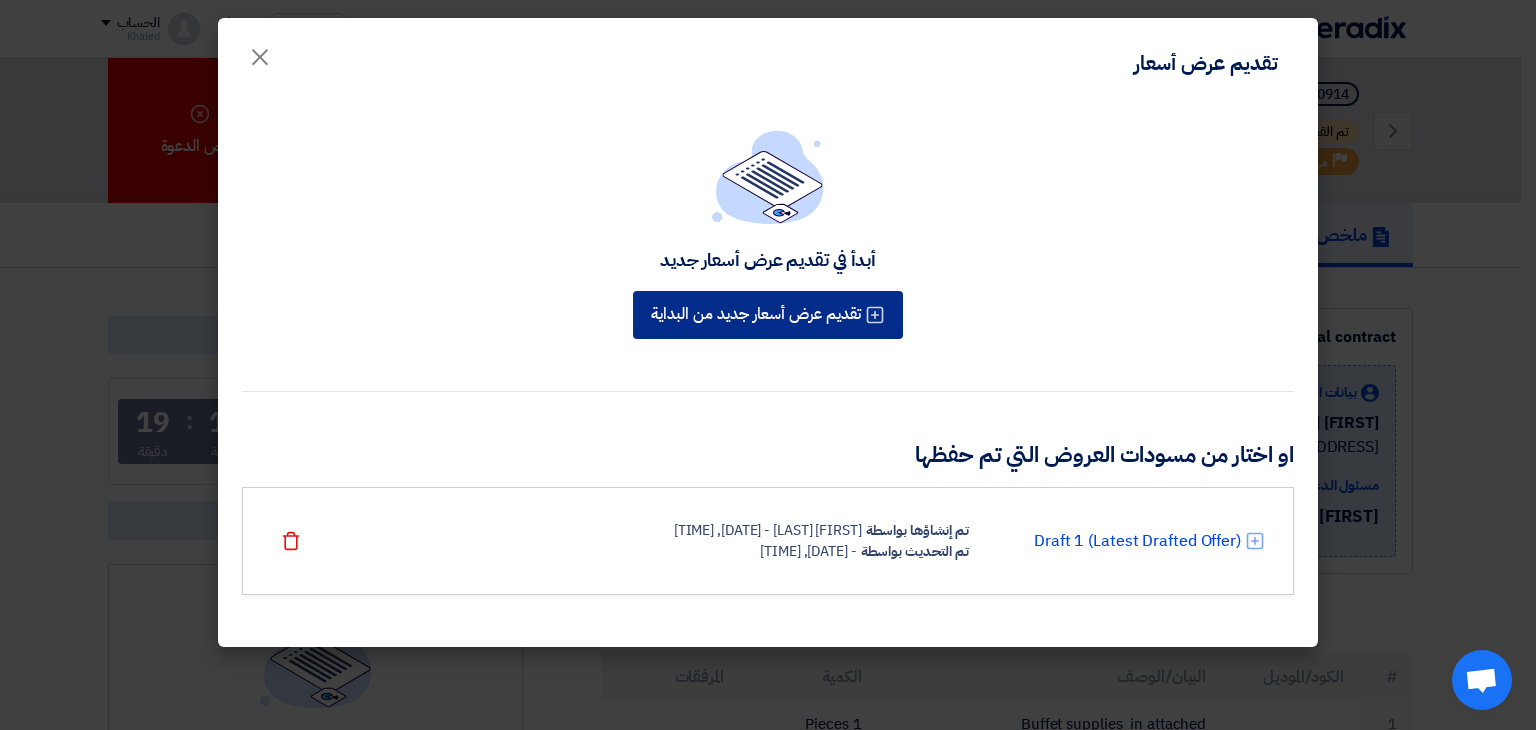 click on "تقديم عرض أسعار جديد من البداية" 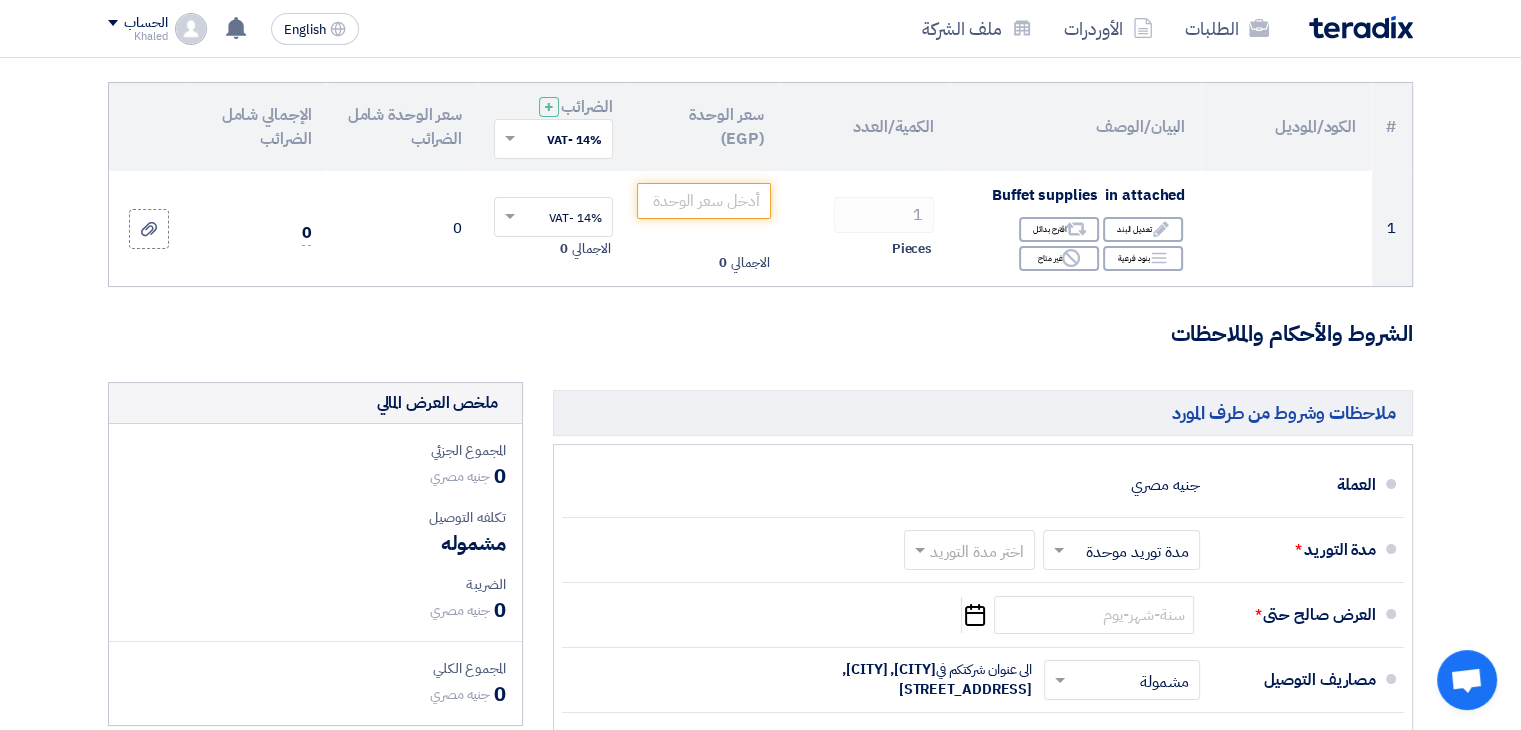 scroll, scrollTop: 218, scrollLeft: 0, axis: vertical 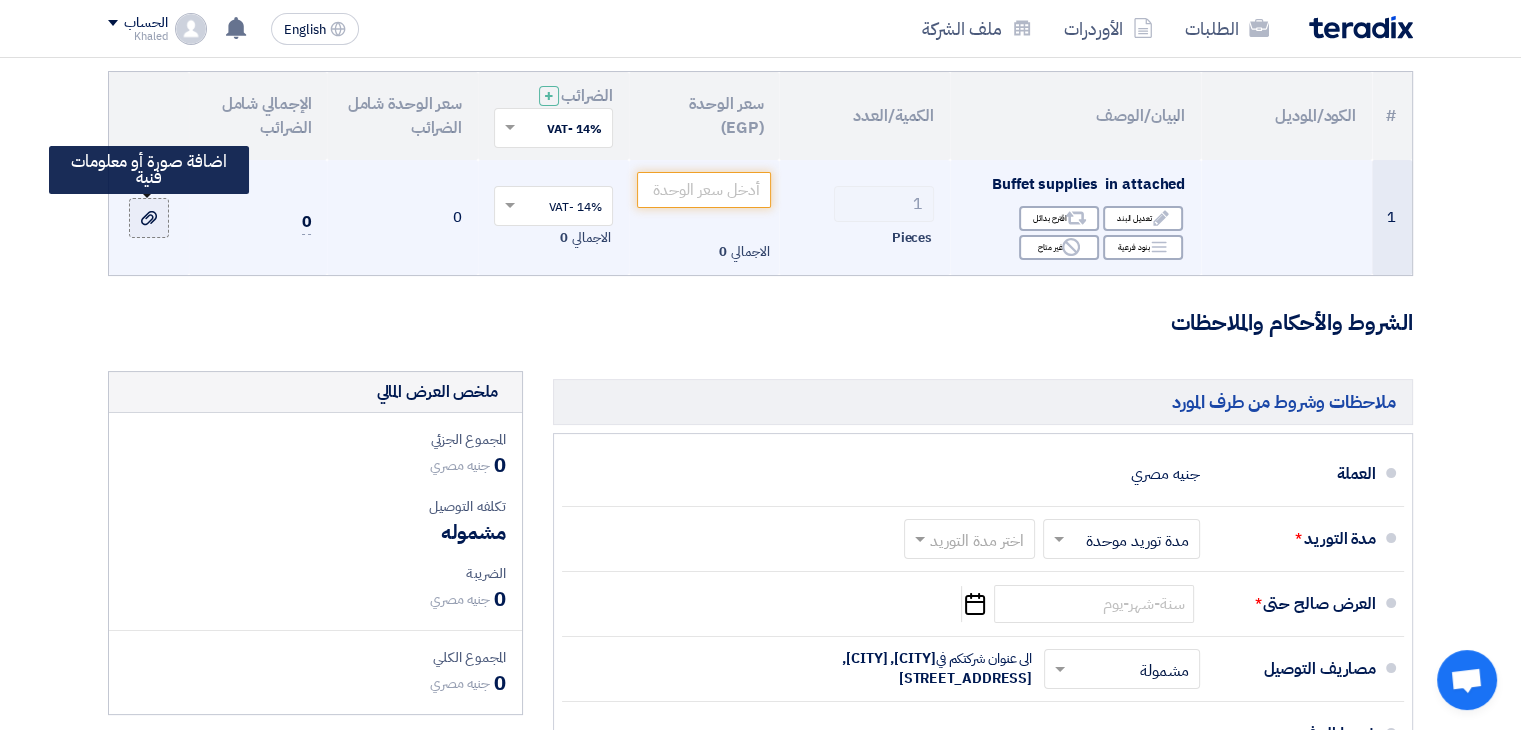click 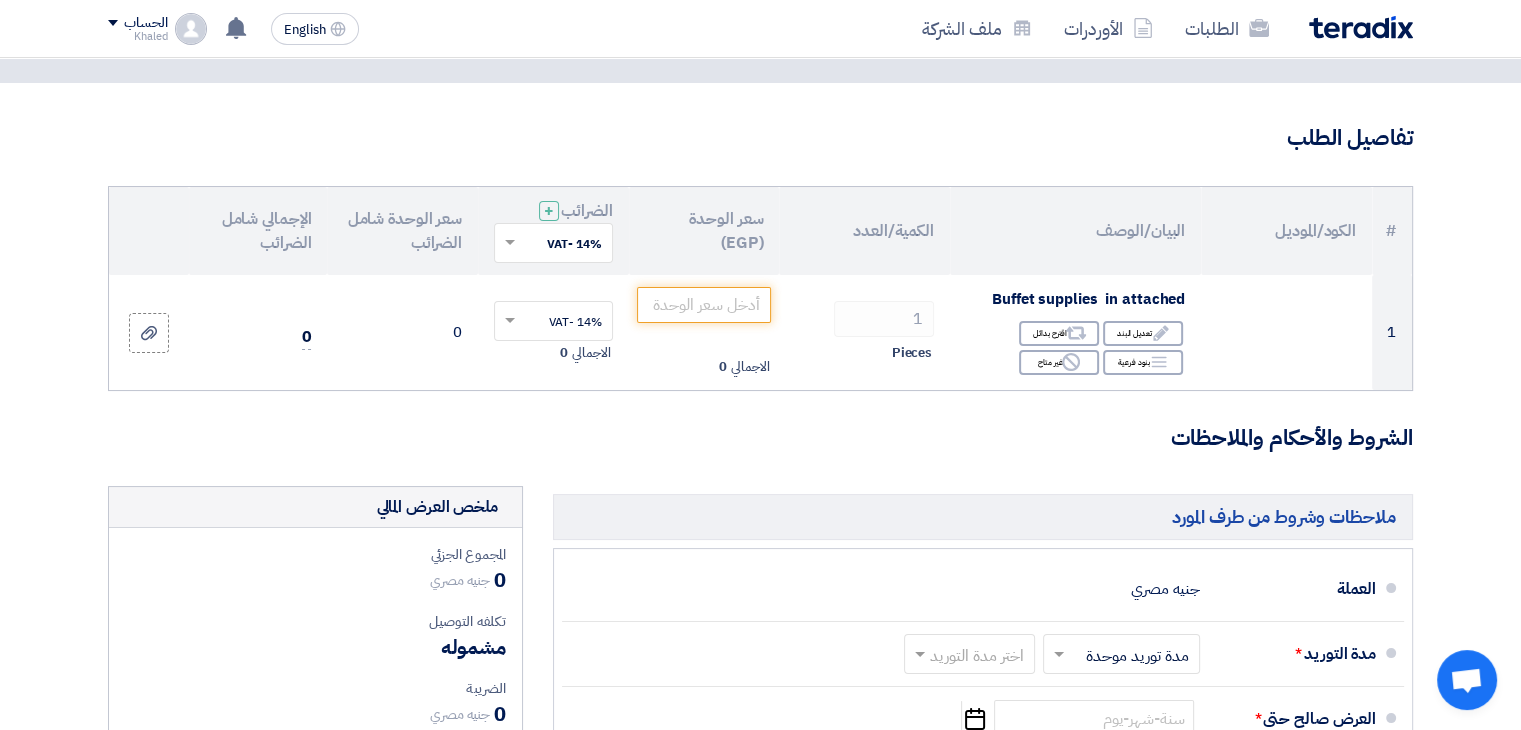 scroll, scrollTop: 0, scrollLeft: 0, axis: both 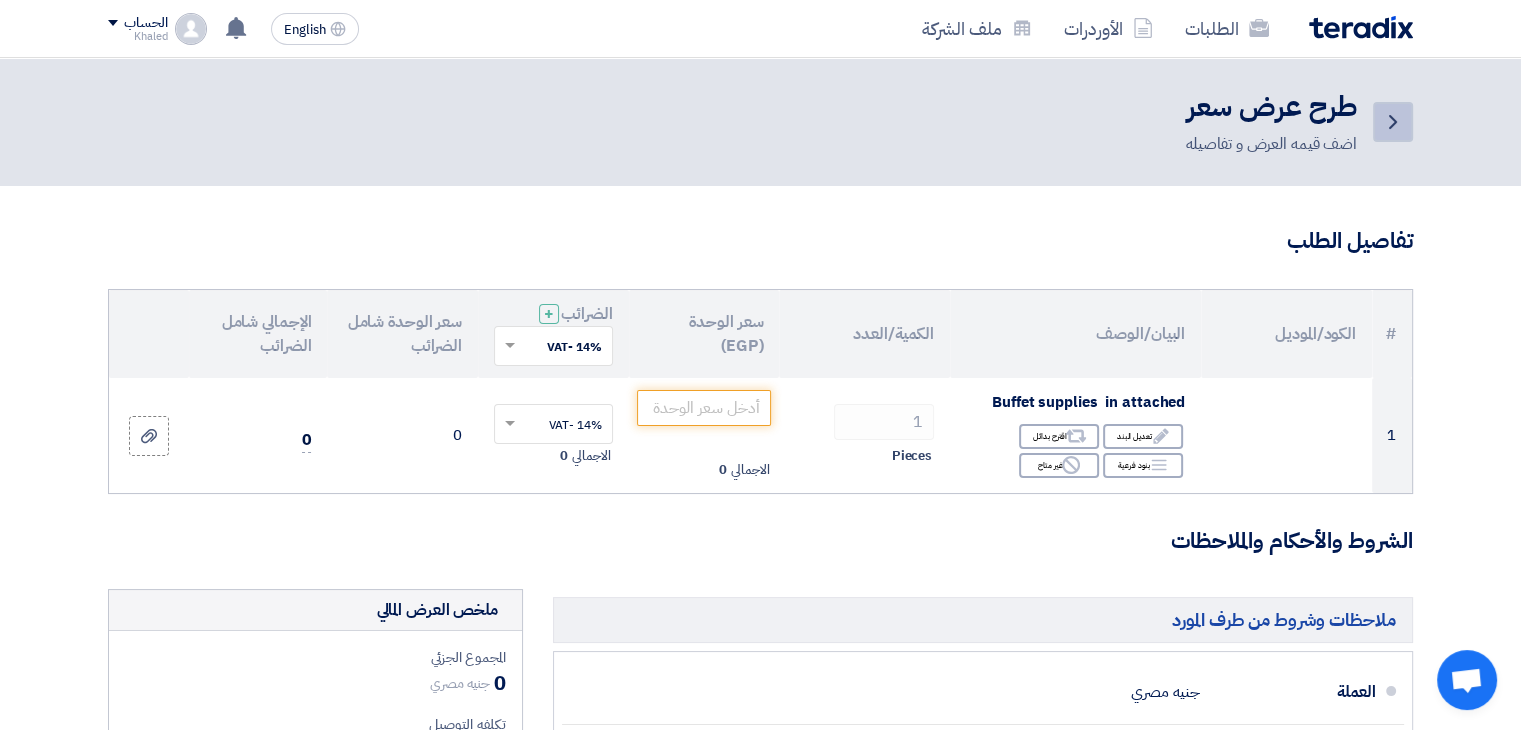 click on "Back" 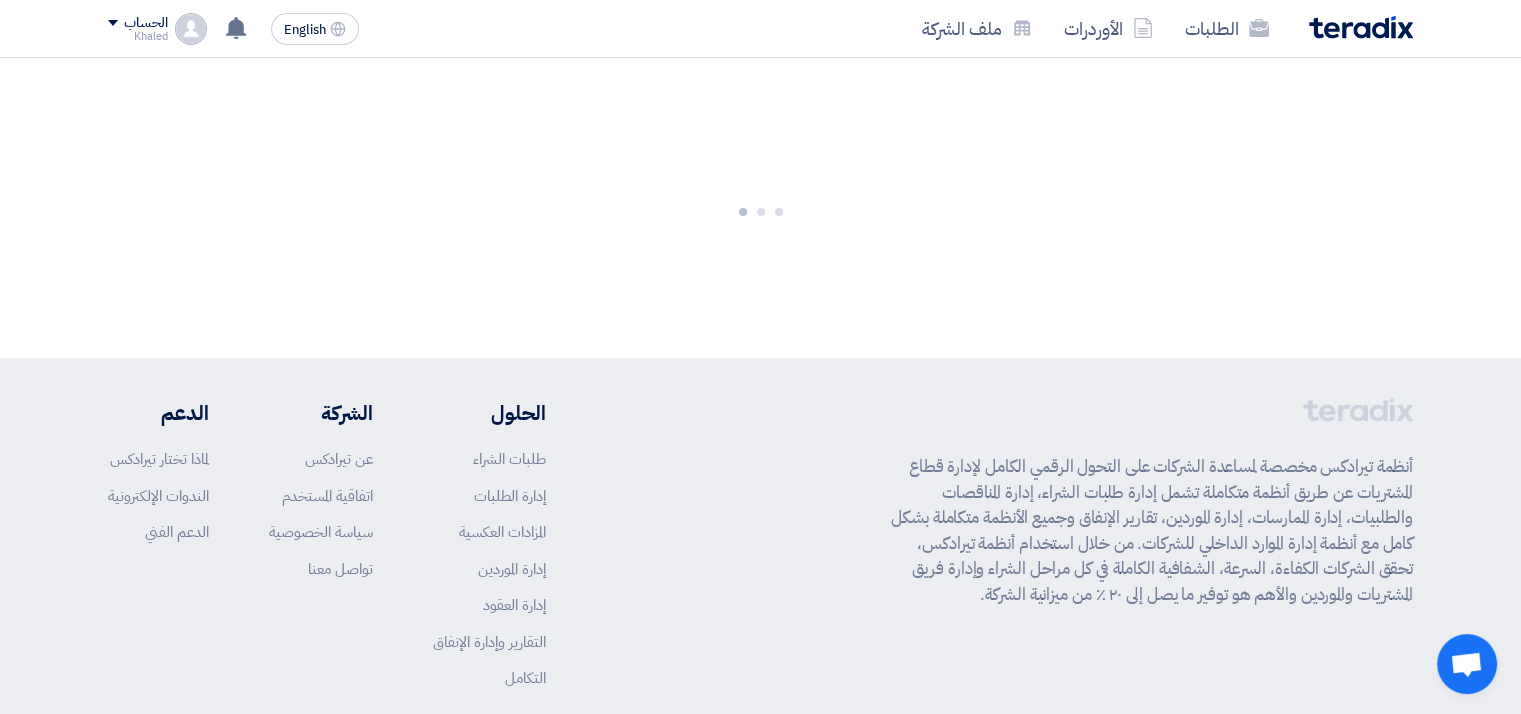 click 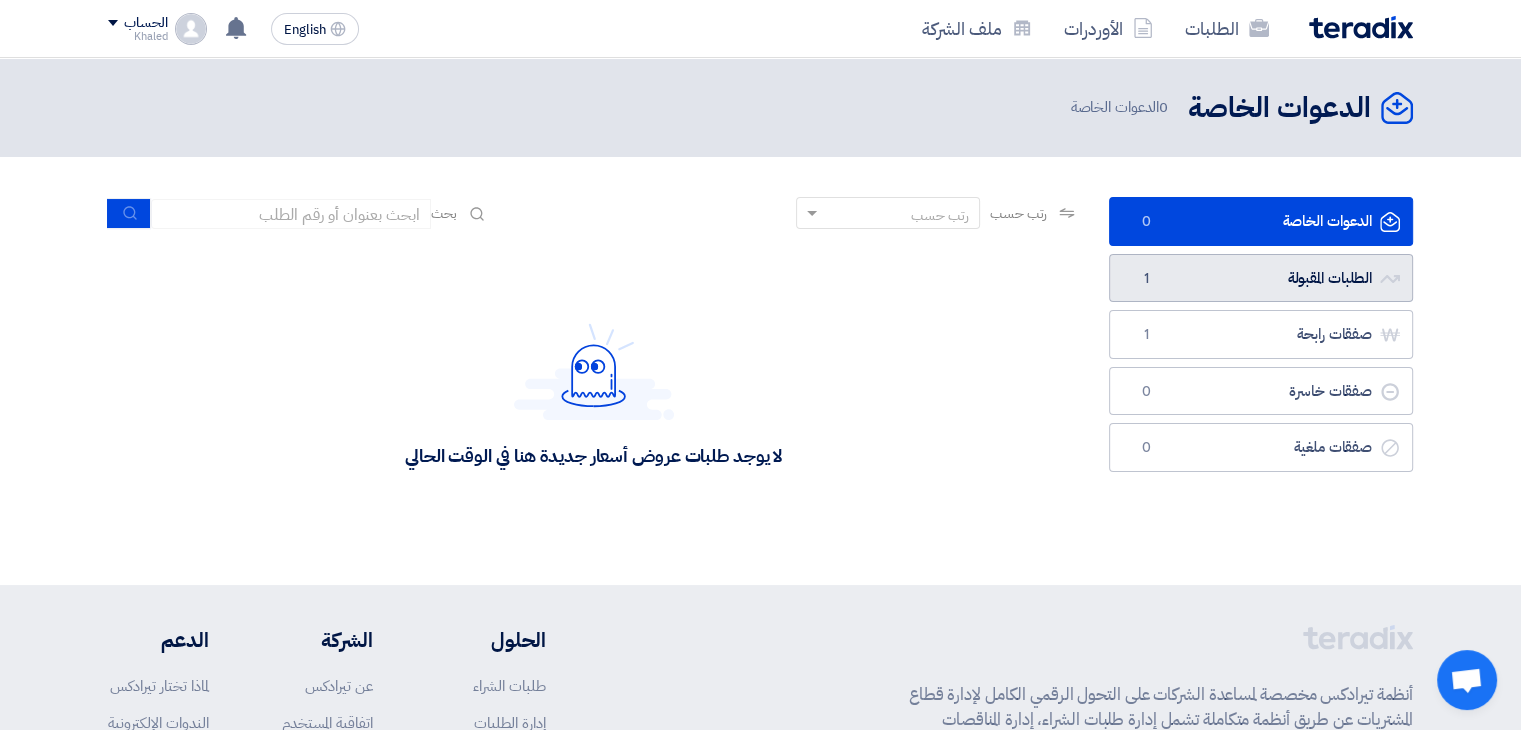 click on "الطلبات المقبولة
الطلبات المقبولة
1" 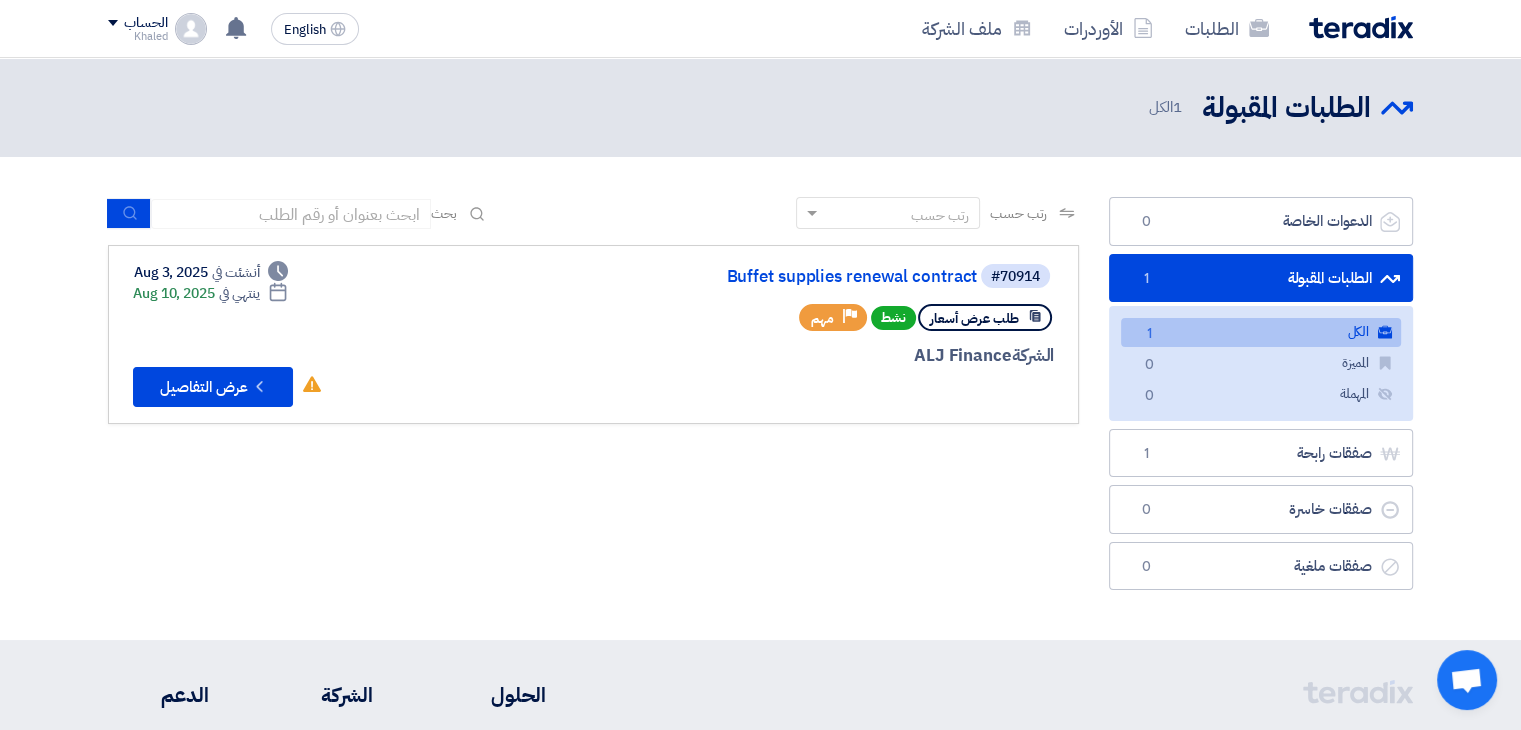 click on "الكل
الكل
1" 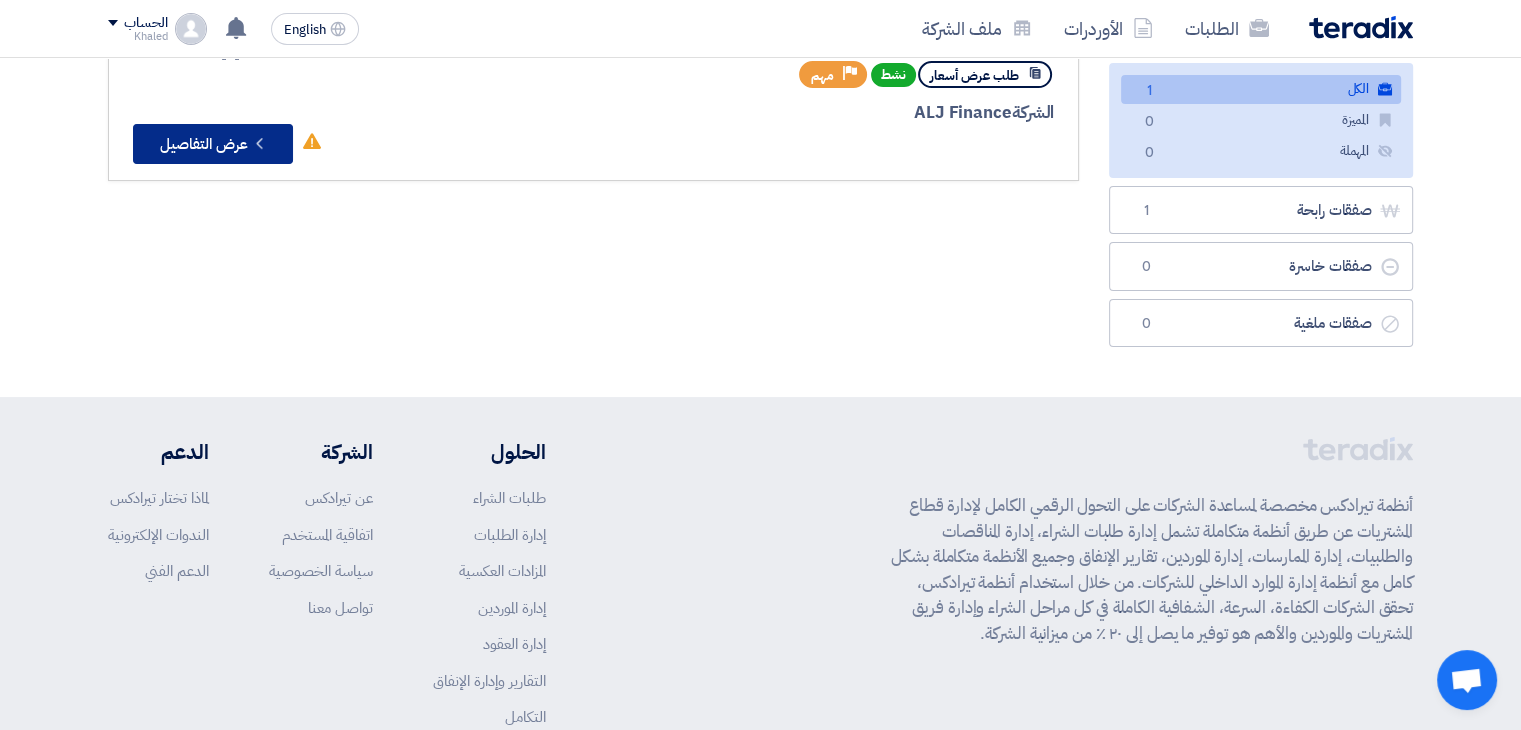 scroll, scrollTop: 82, scrollLeft: 0, axis: vertical 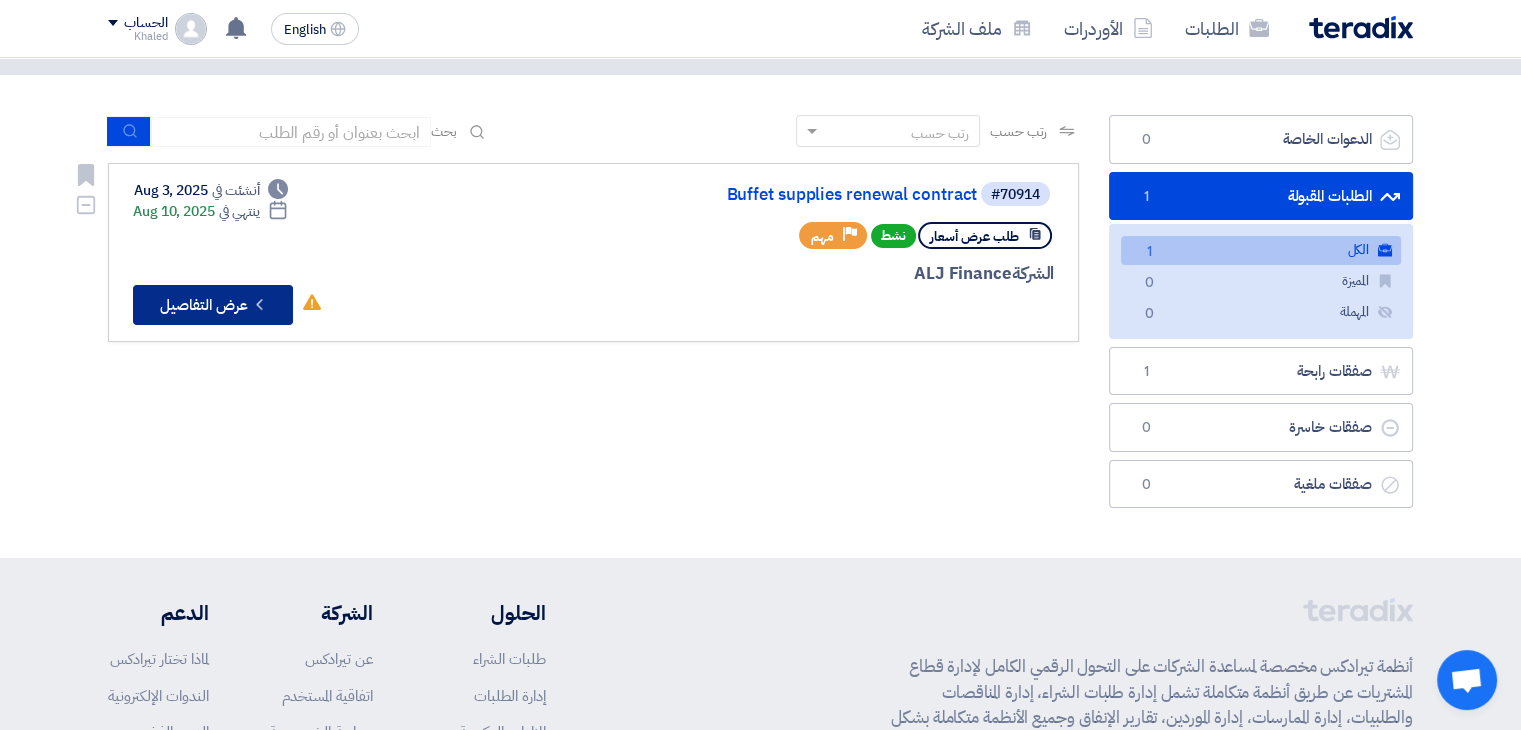 click on "Check details
عرض التفاصيل" 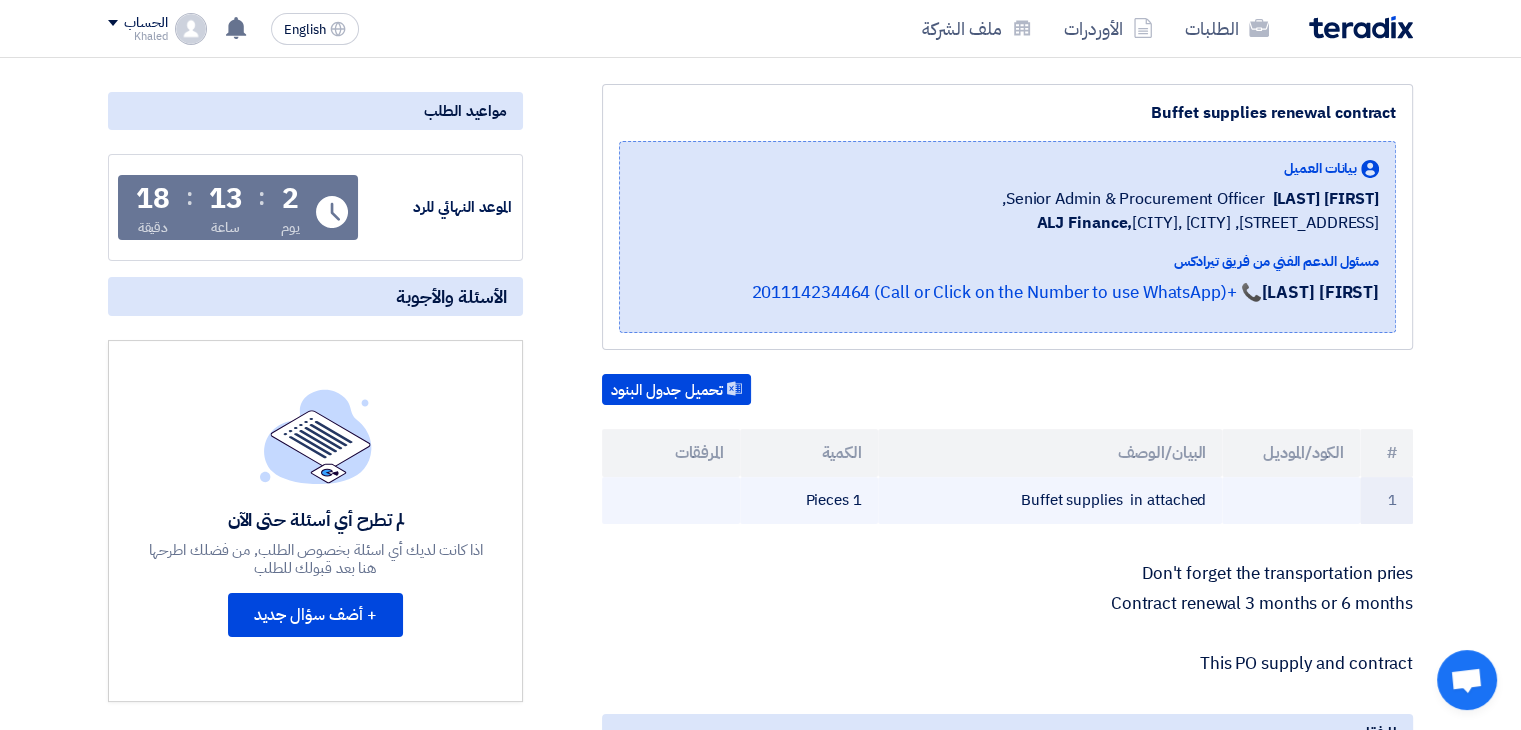 scroll, scrollTop: 231, scrollLeft: 0, axis: vertical 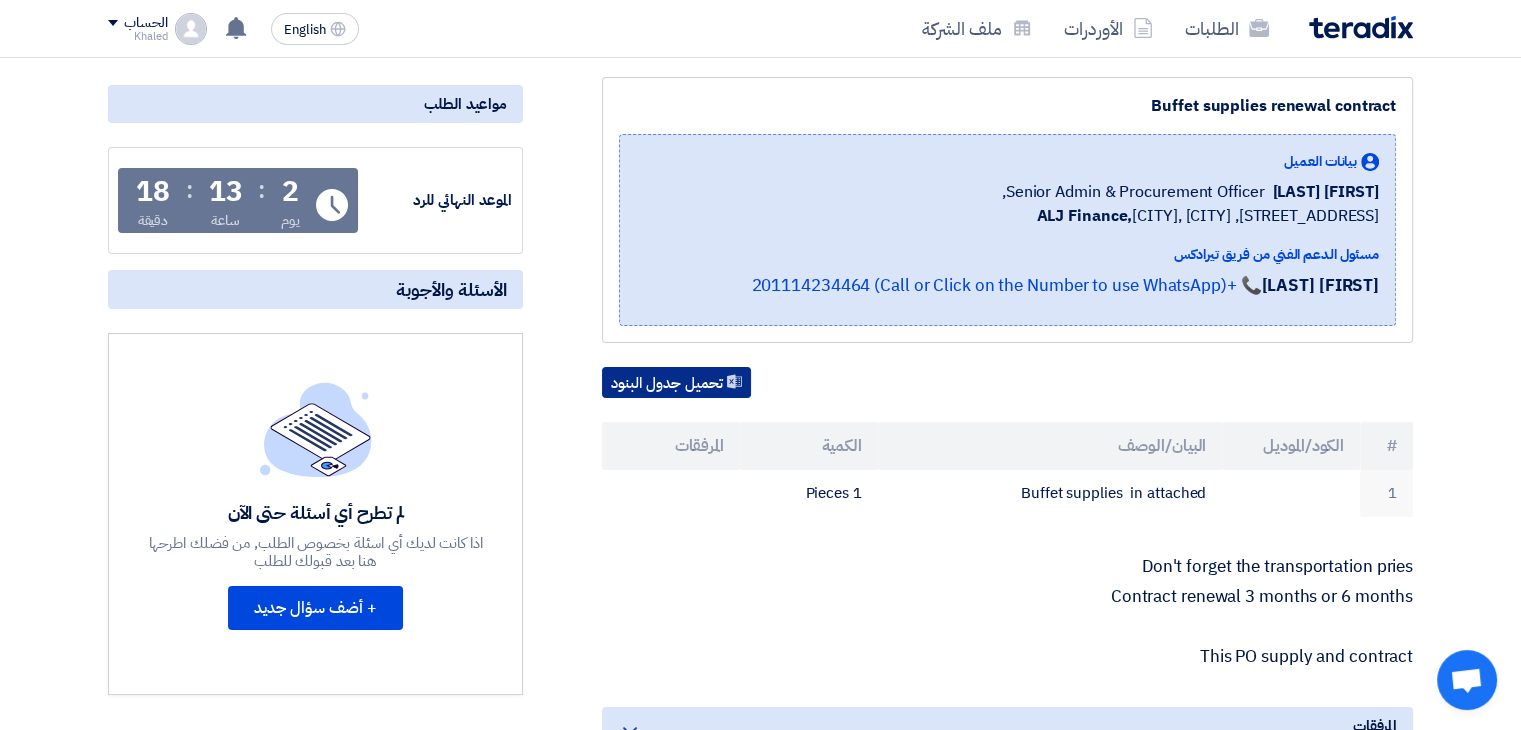 click on "تحميل جدول البنود" 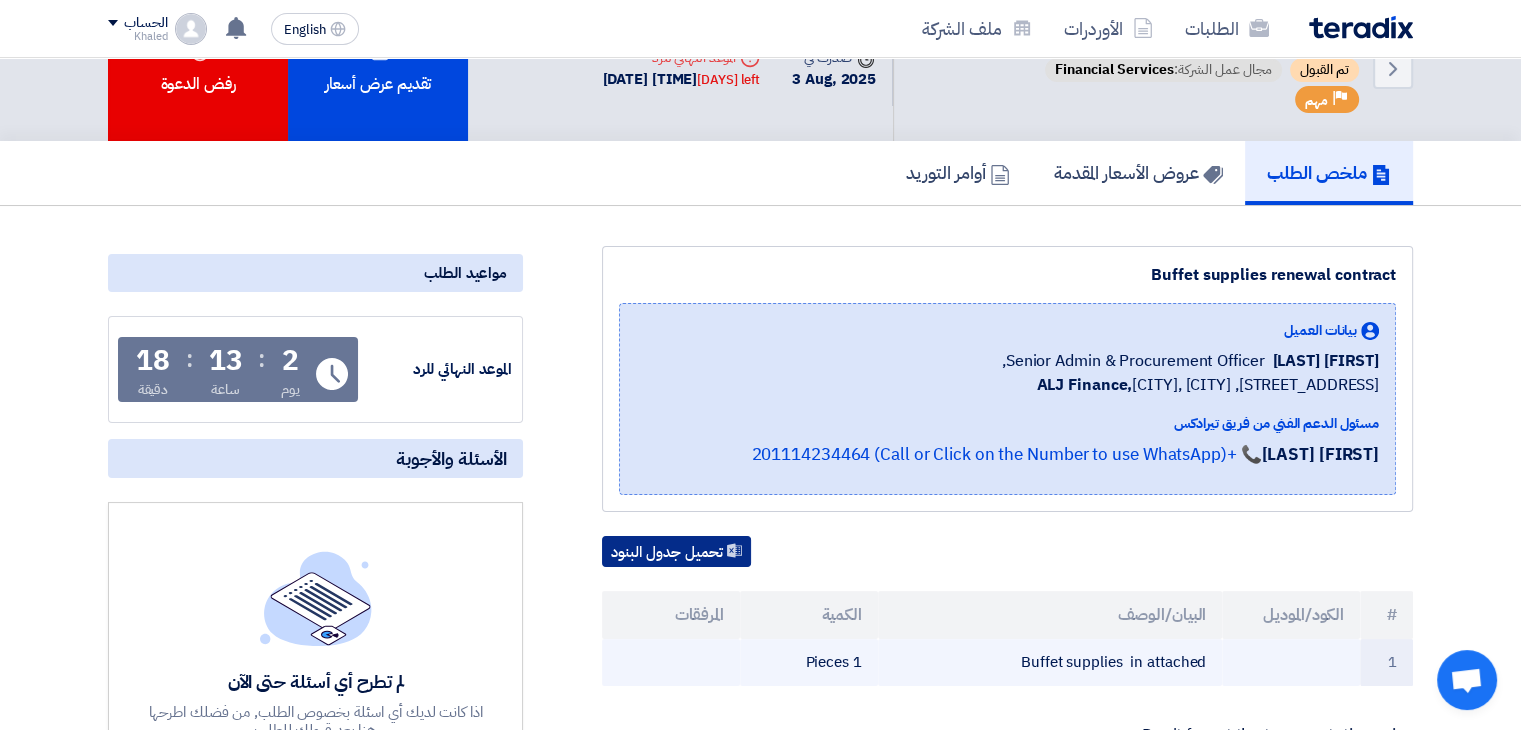 scroll, scrollTop: 0, scrollLeft: 0, axis: both 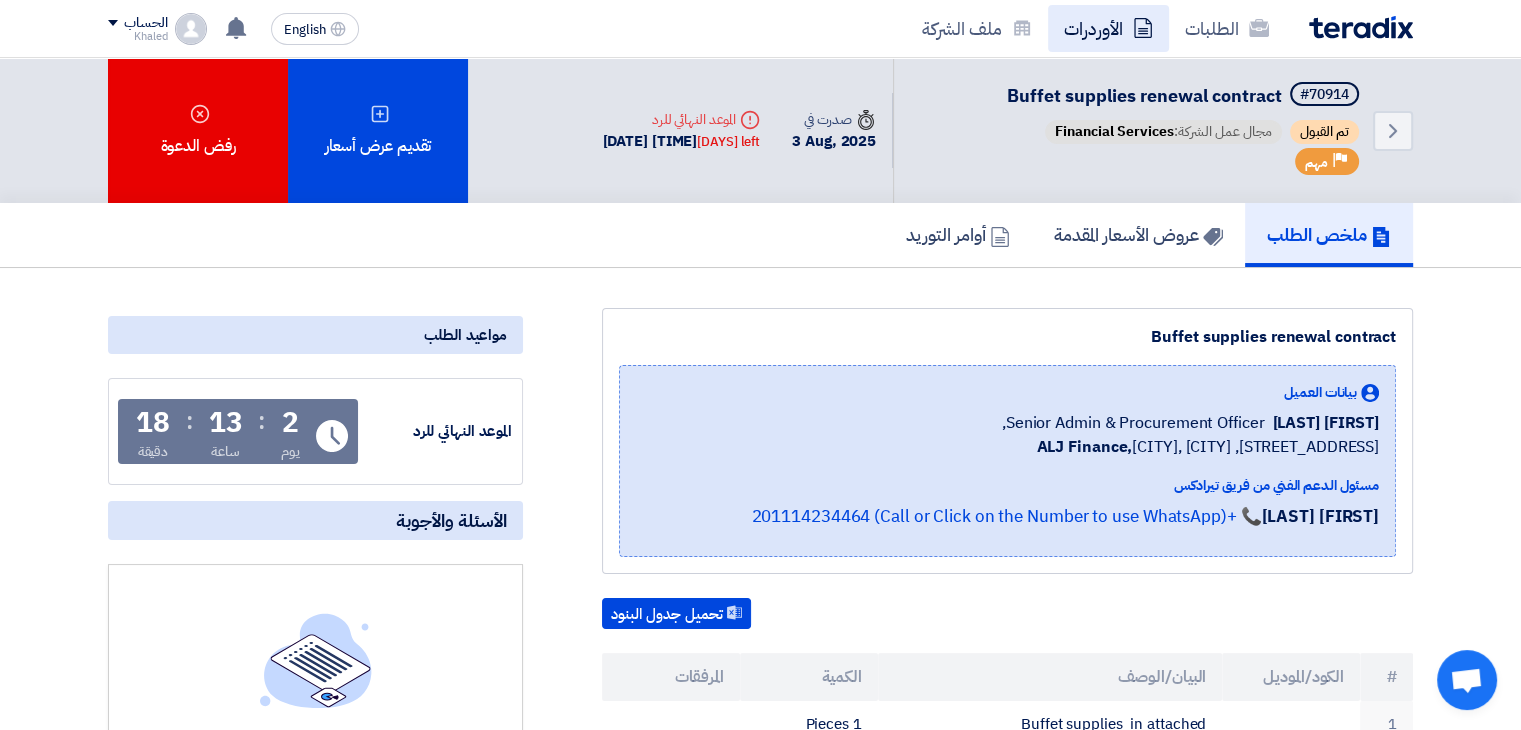 click on "الأوردرات" 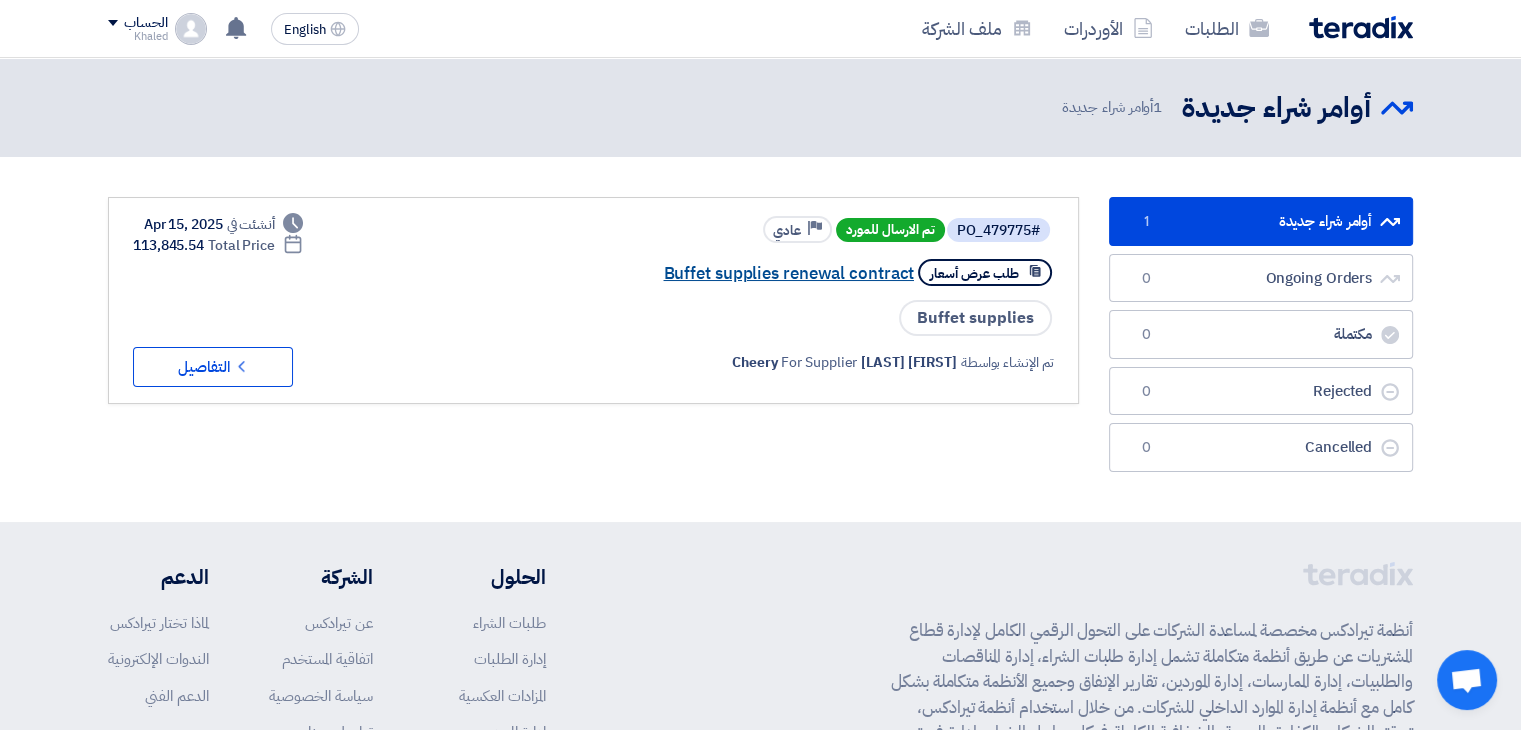click on "Buffet supplies renewal contract" 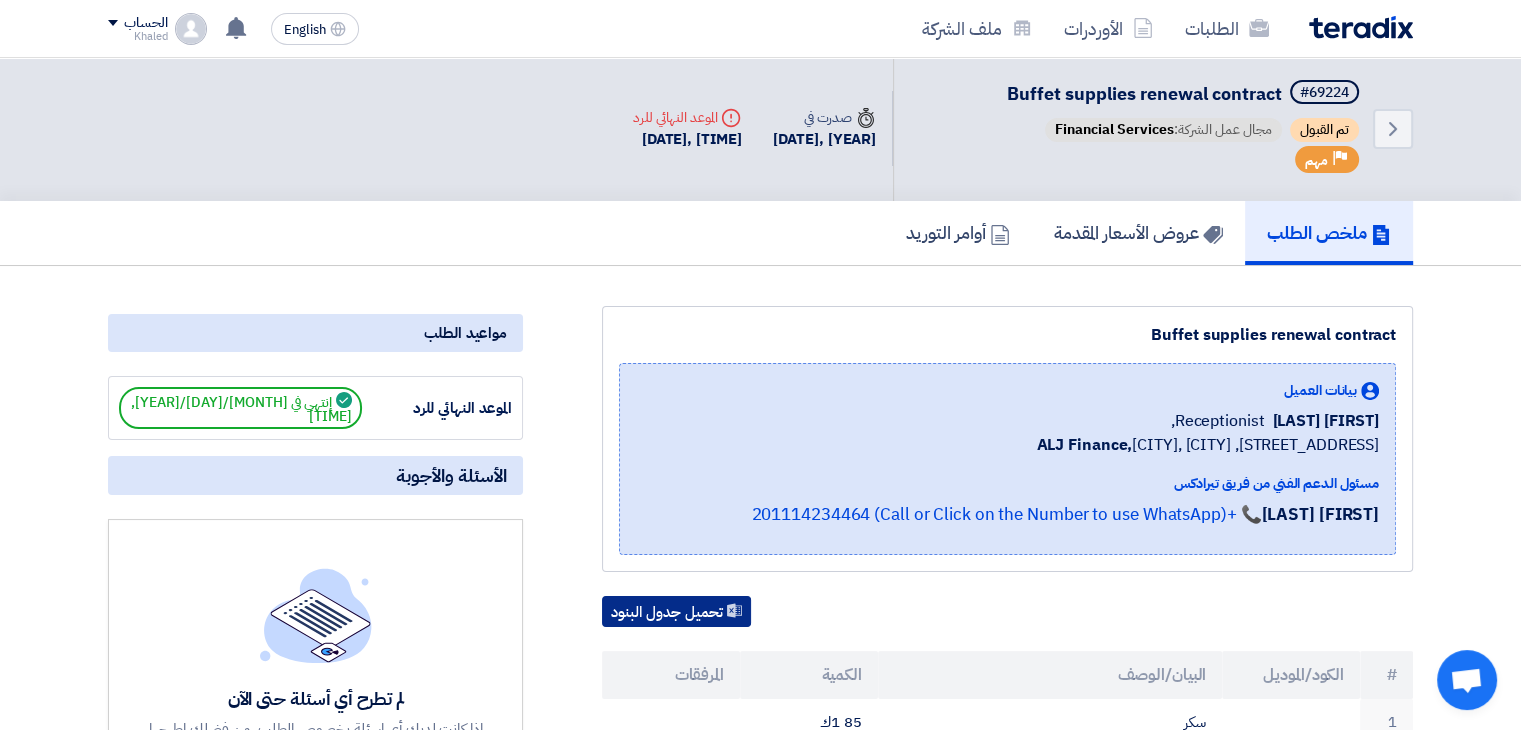 scroll, scrollTop: 0, scrollLeft: 0, axis: both 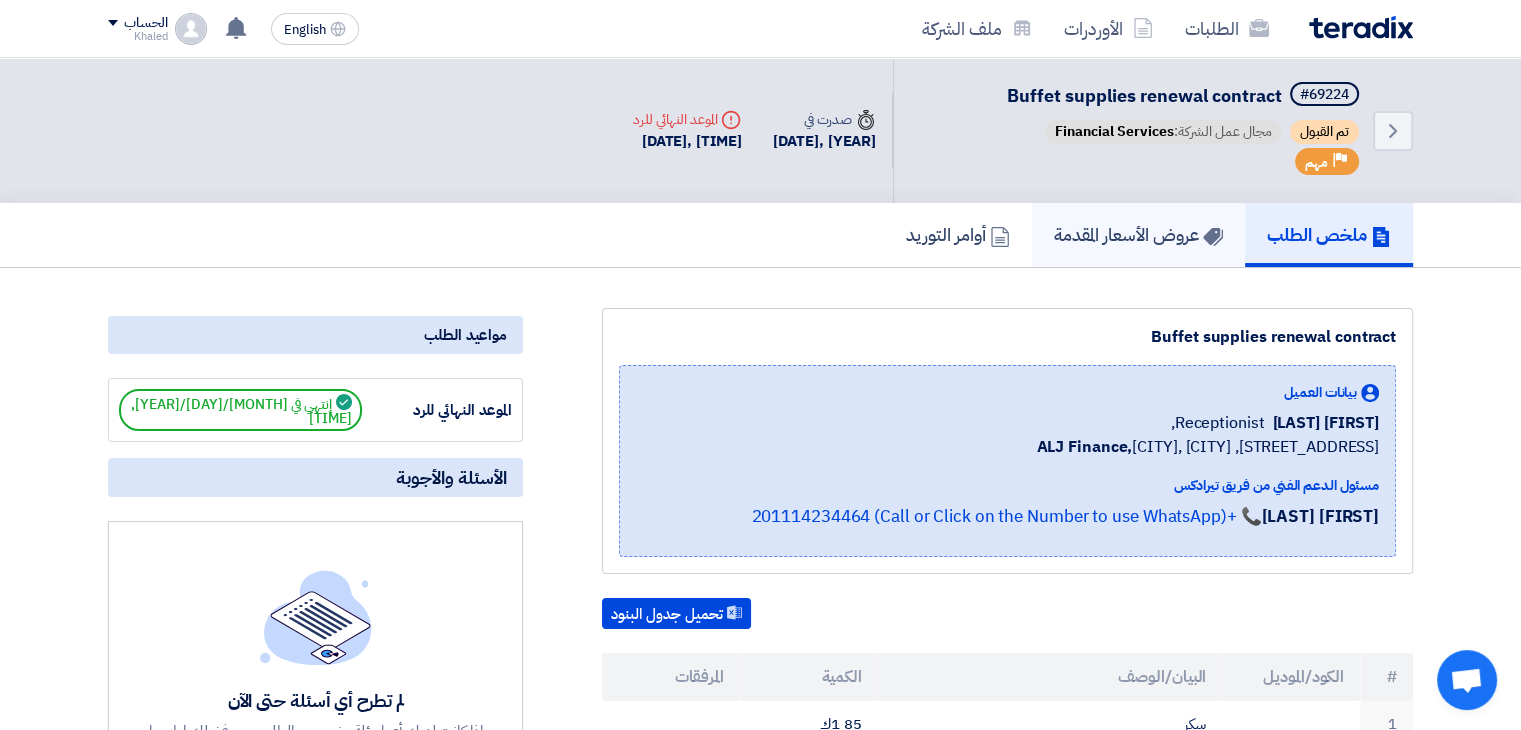 click on "عروض الأسعار المقدمة" 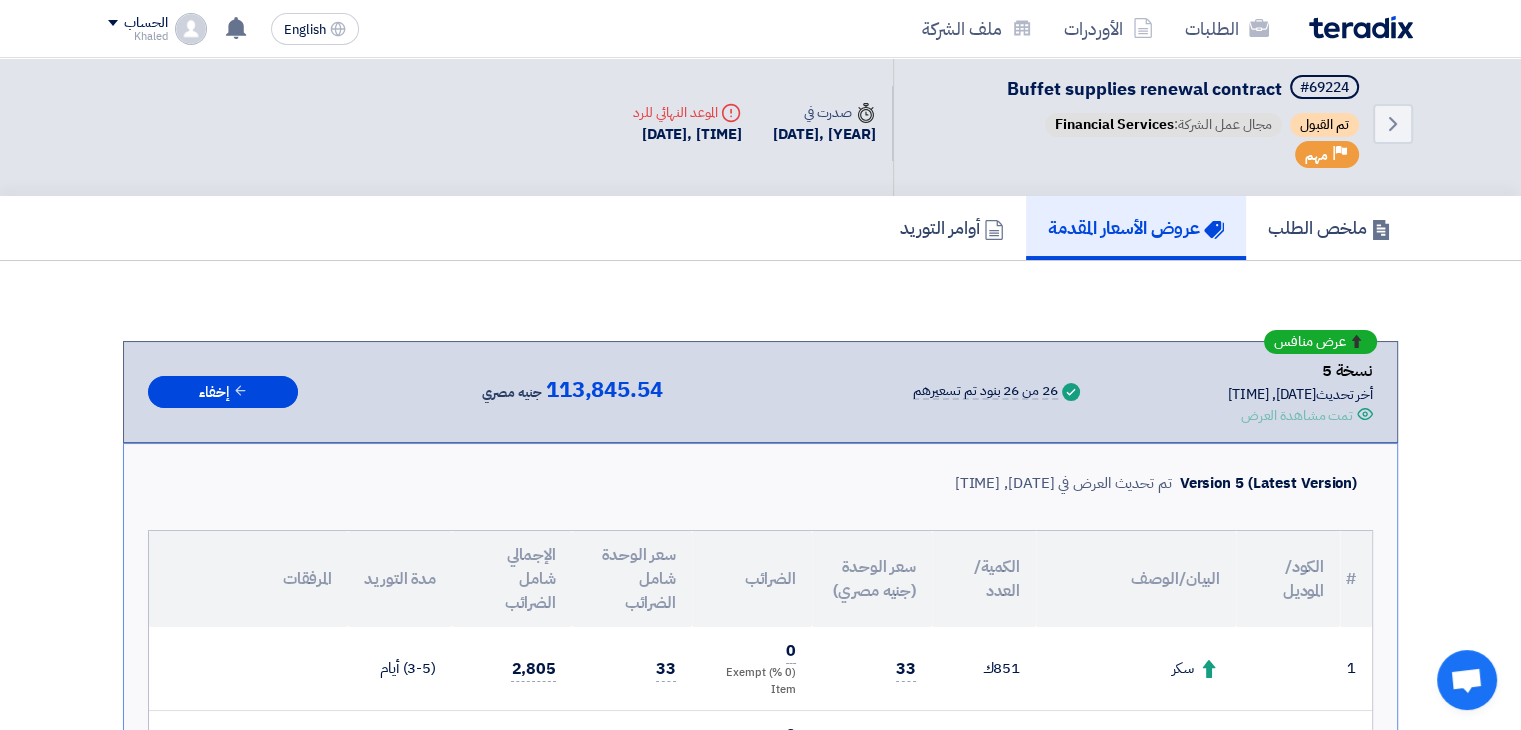 scroll, scrollTop: 8, scrollLeft: 0, axis: vertical 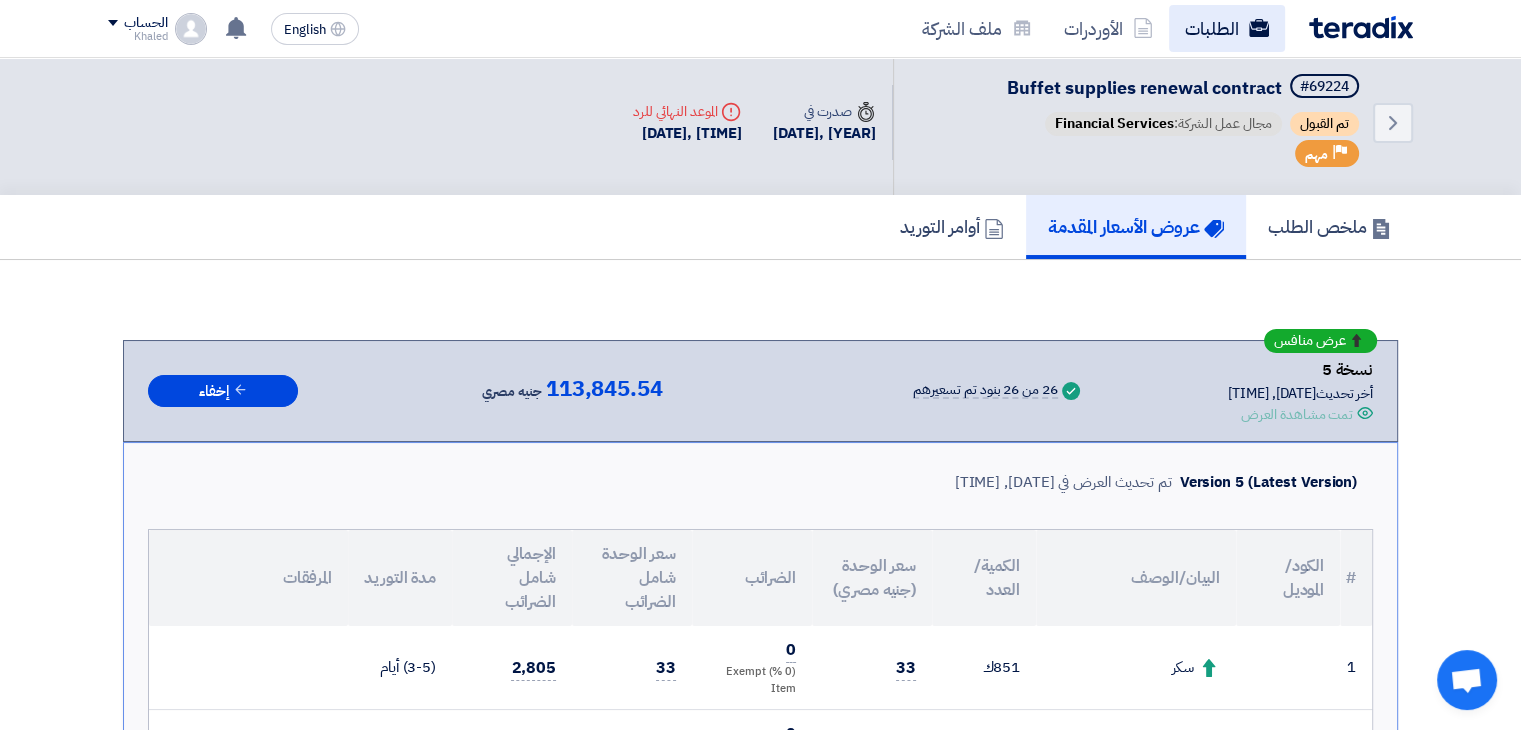 click on "الطلبات" 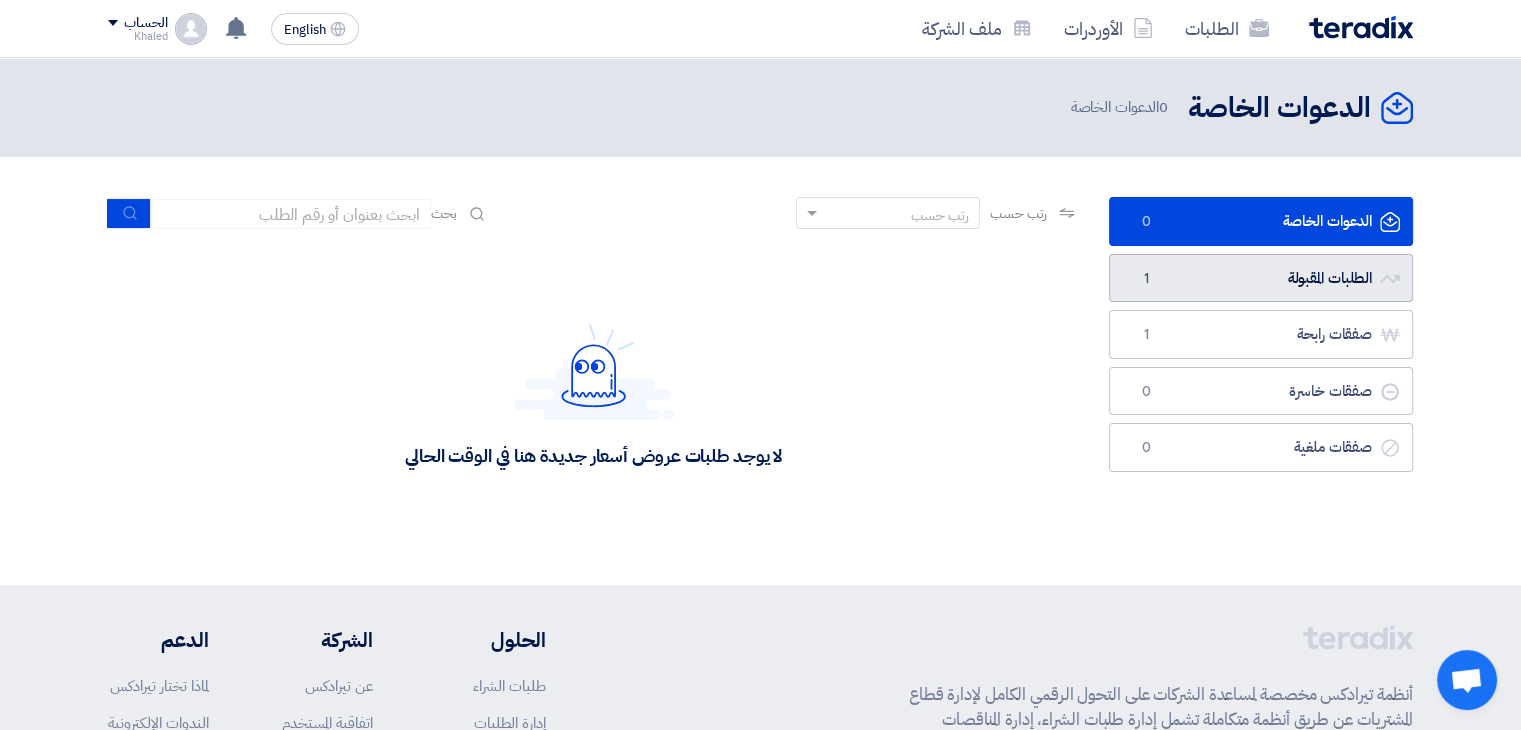 click on "الطلبات المقبولة
الطلبات المقبولة
1" 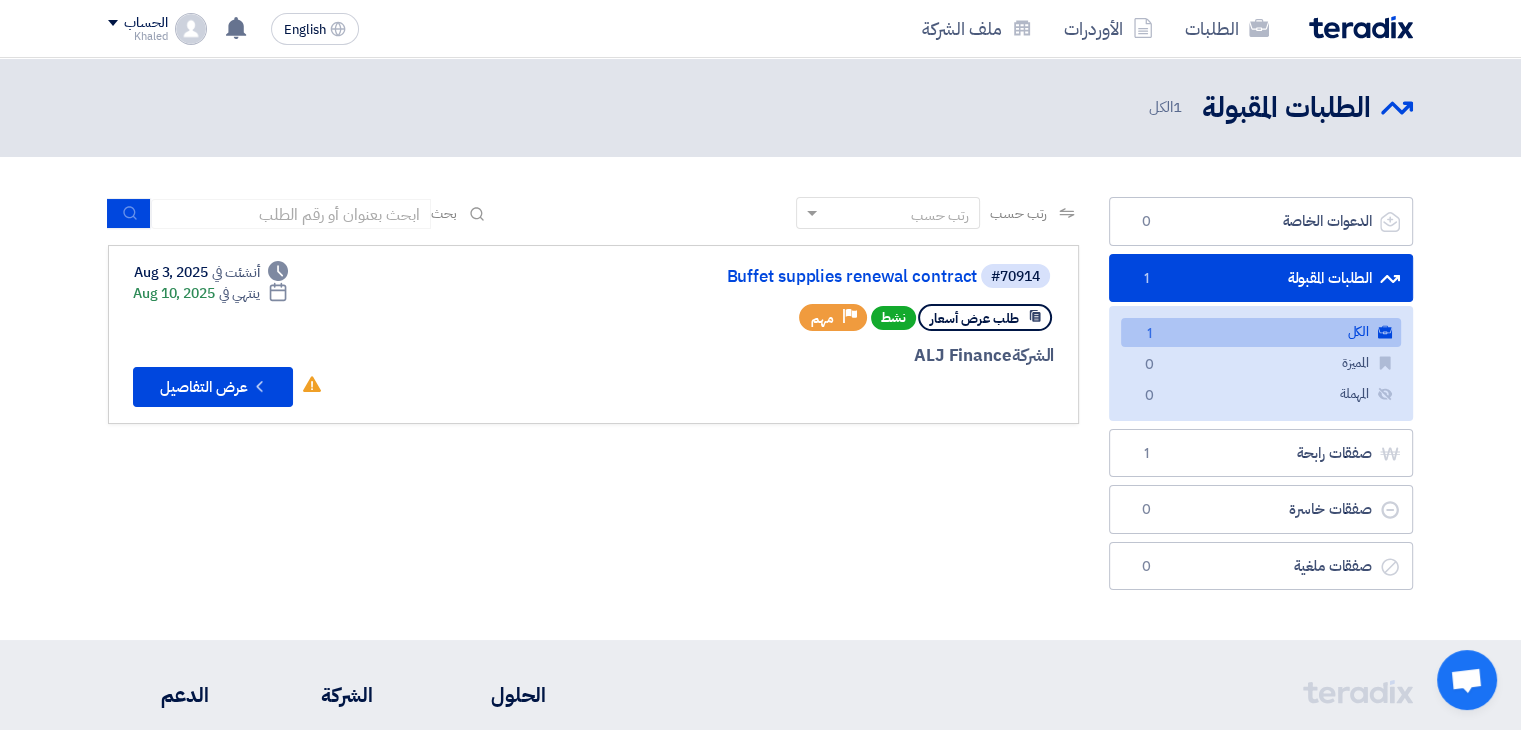 click on "الكل
الكل
1" 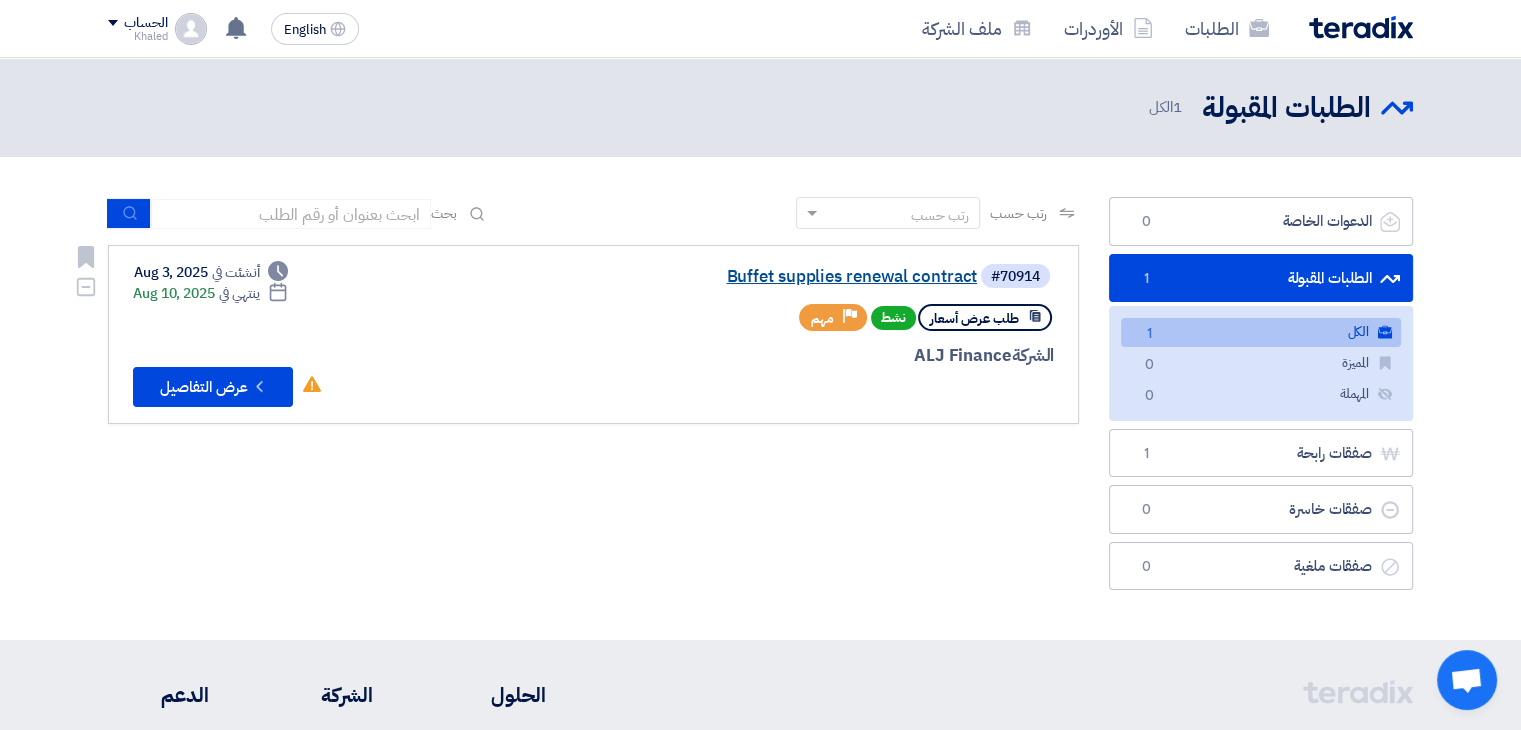 click on "Buffet supplies renewal contract" 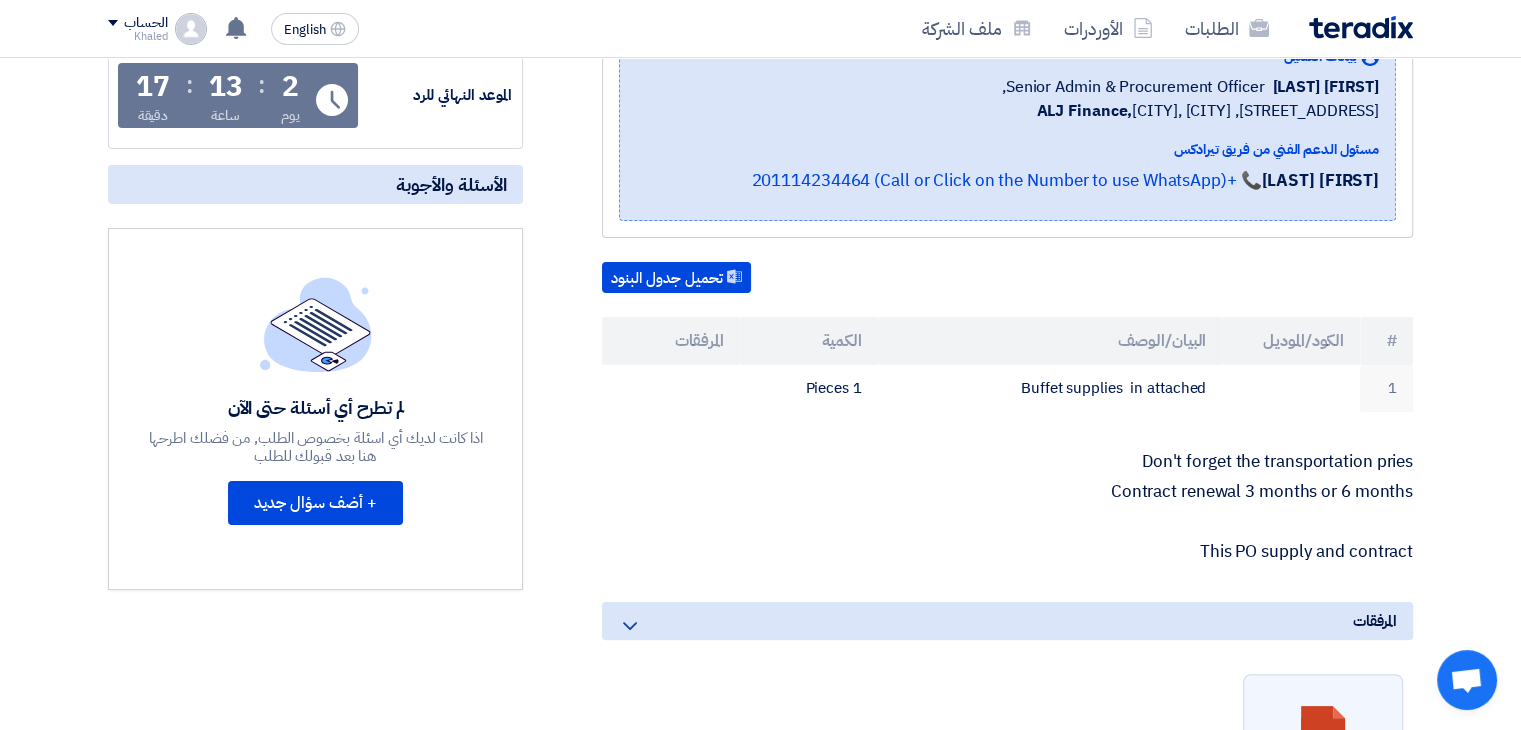 scroll, scrollTop: 376, scrollLeft: 0, axis: vertical 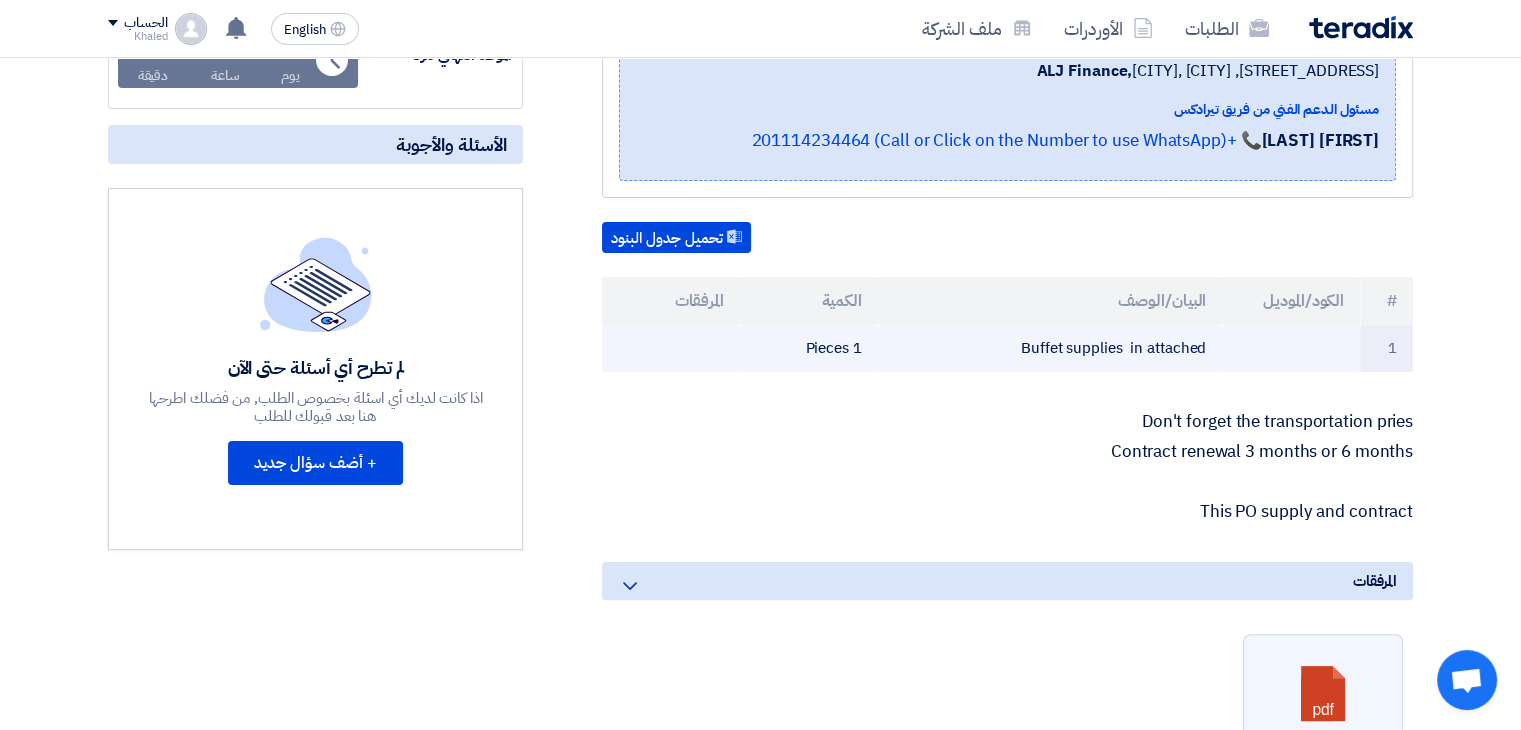 drag, startPoint x: 1021, startPoint y: 341, endPoint x: 1183, endPoint y: 349, distance: 162.19742 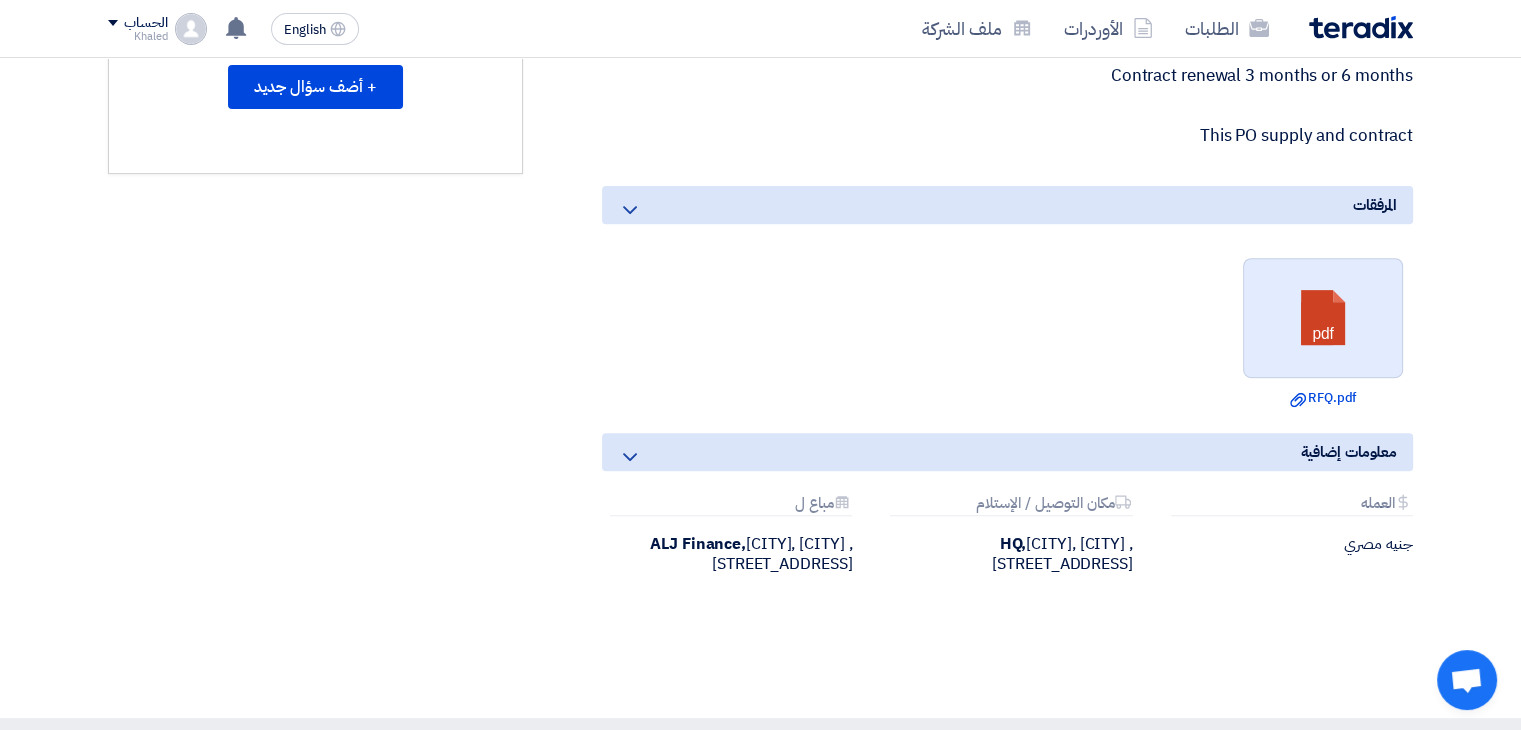 scroll, scrollTop: 712, scrollLeft: 0, axis: vertical 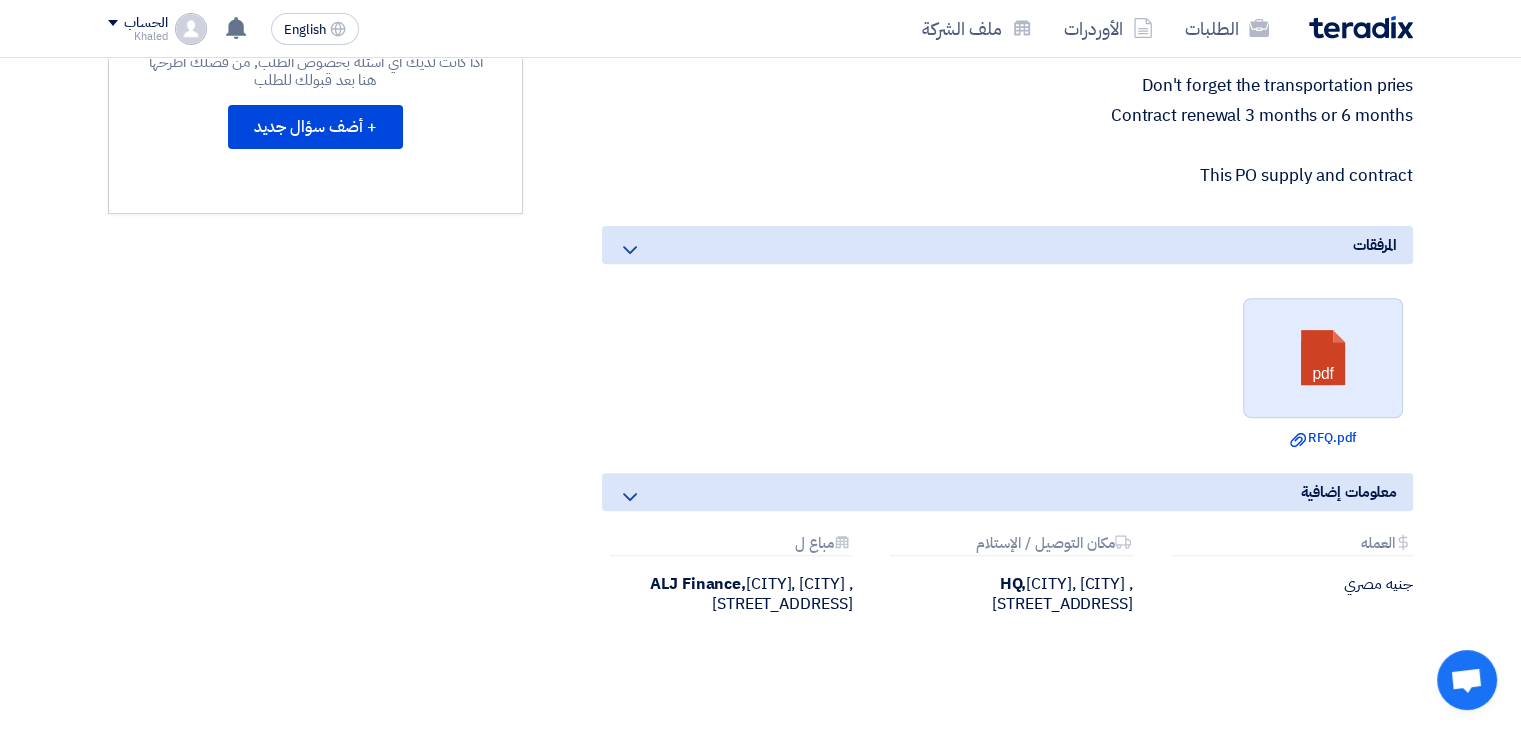 click at bounding box center (1324, 359) 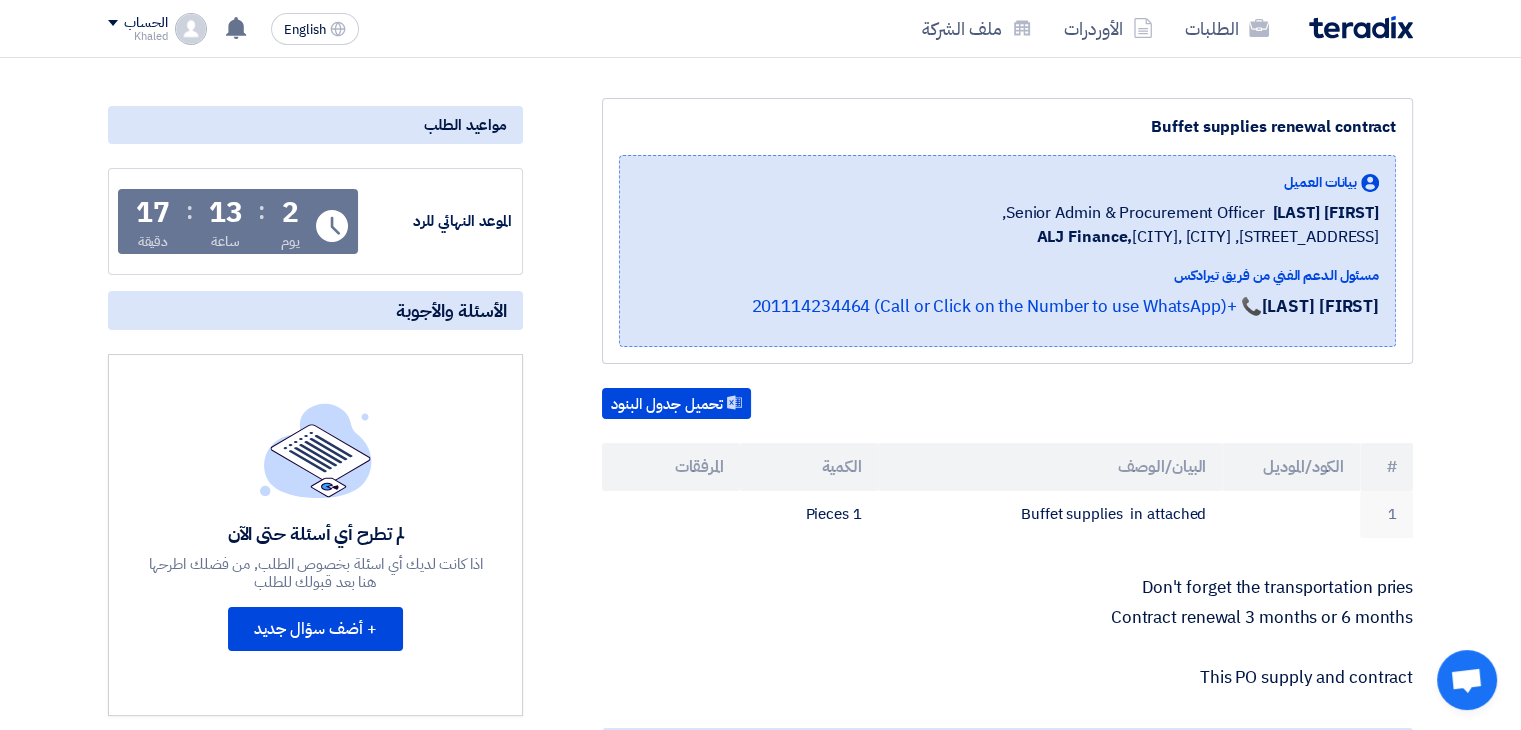 scroll, scrollTop: 0, scrollLeft: 0, axis: both 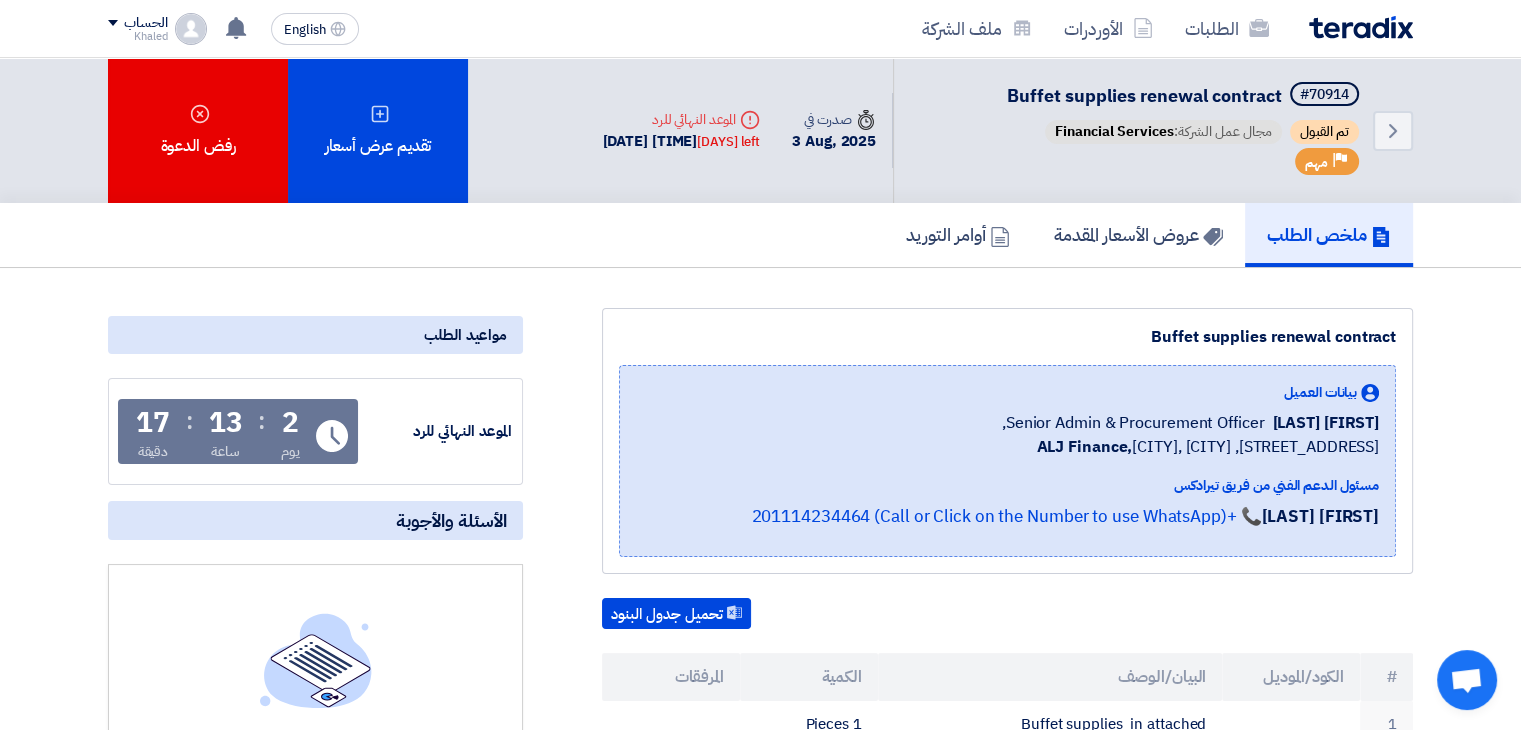 click 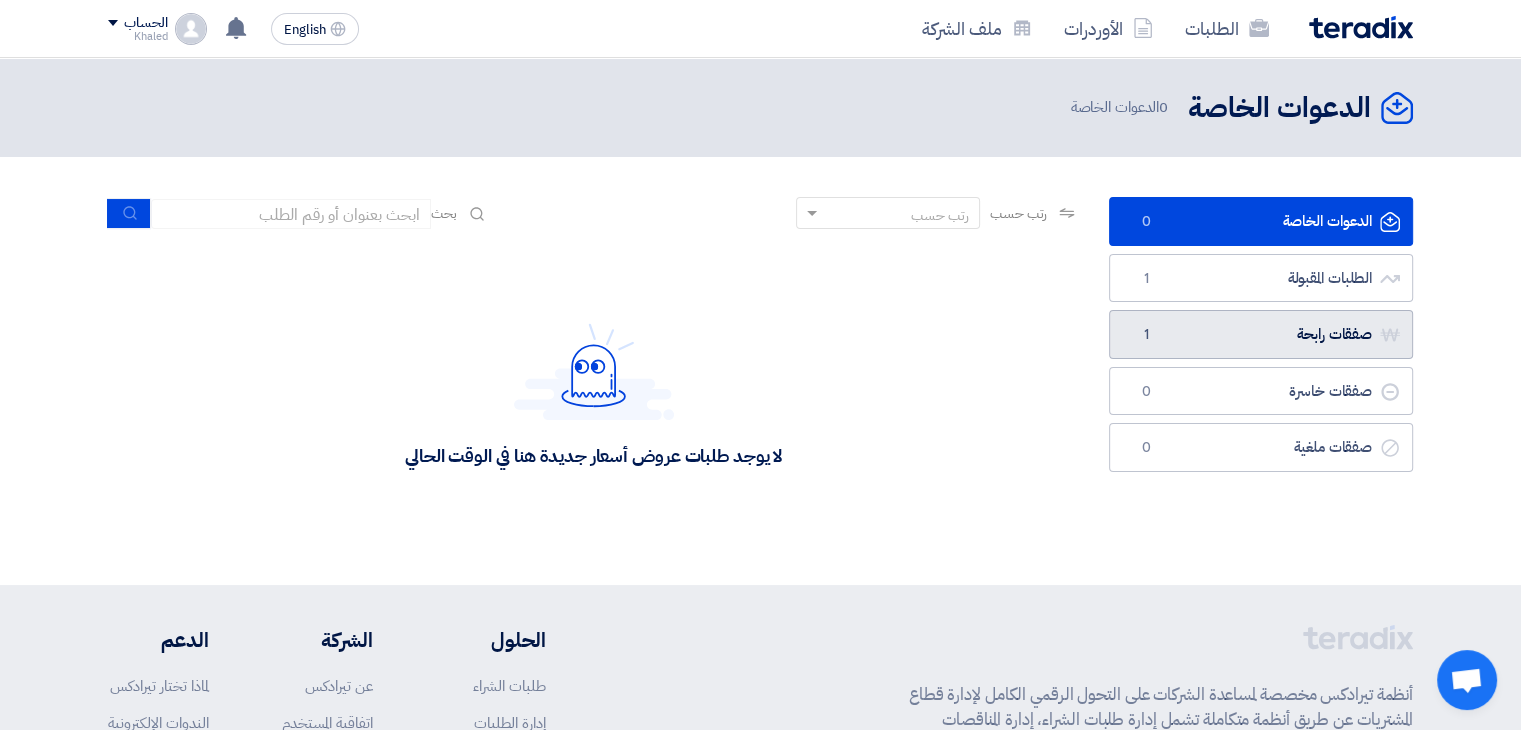 click on "صفقات رابحة
صفقات رابحة
1" 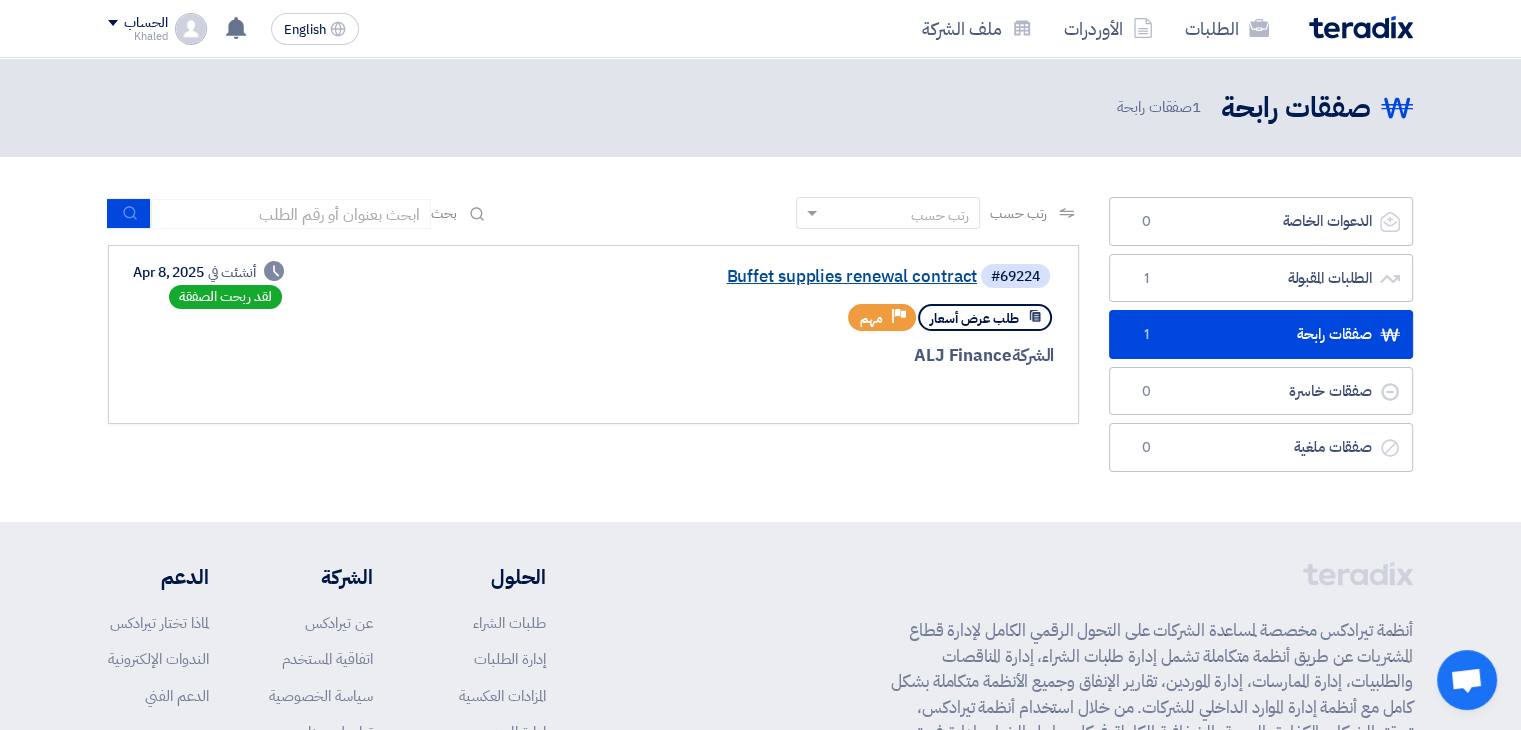 click on "Buffet supplies renewal contract" 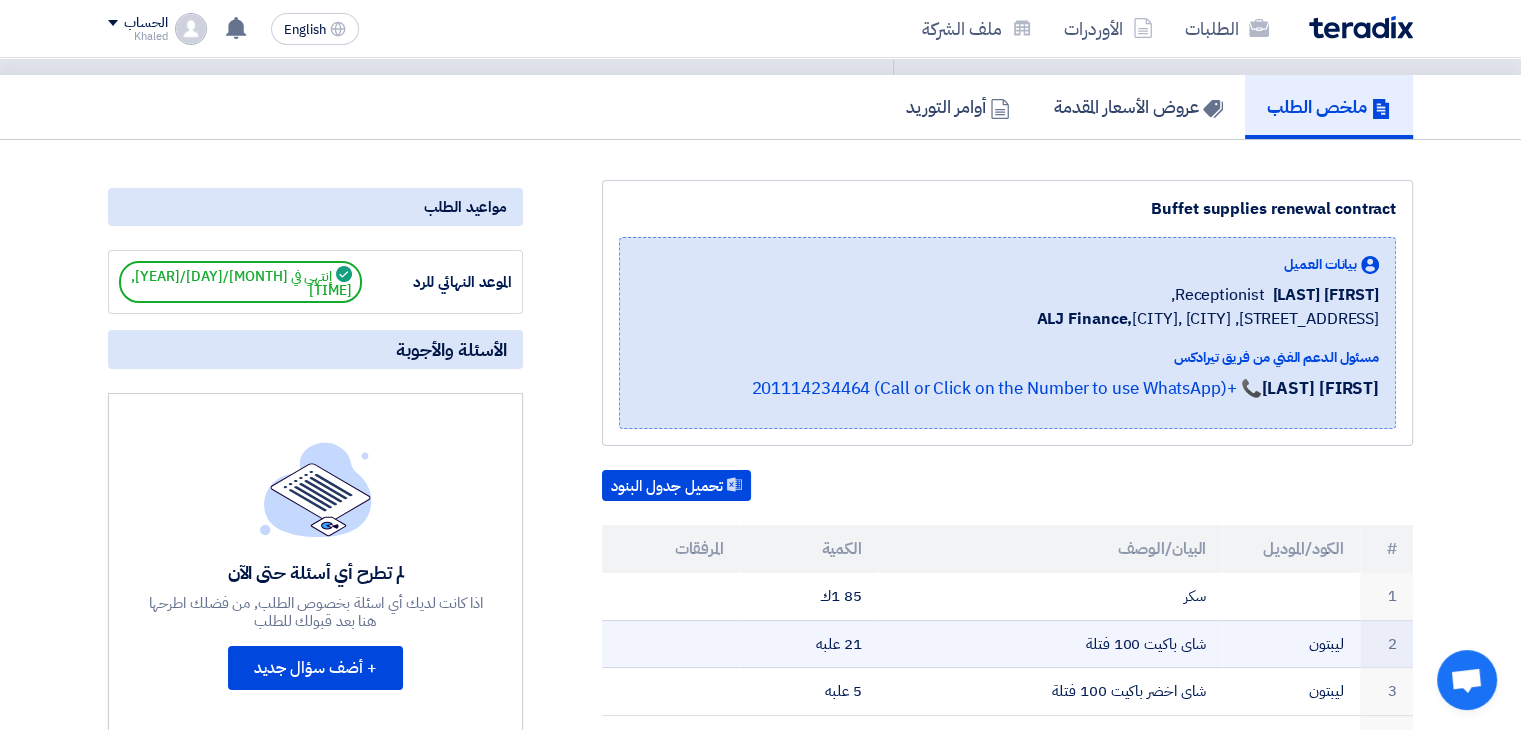 scroll, scrollTop: 0, scrollLeft: 0, axis: both 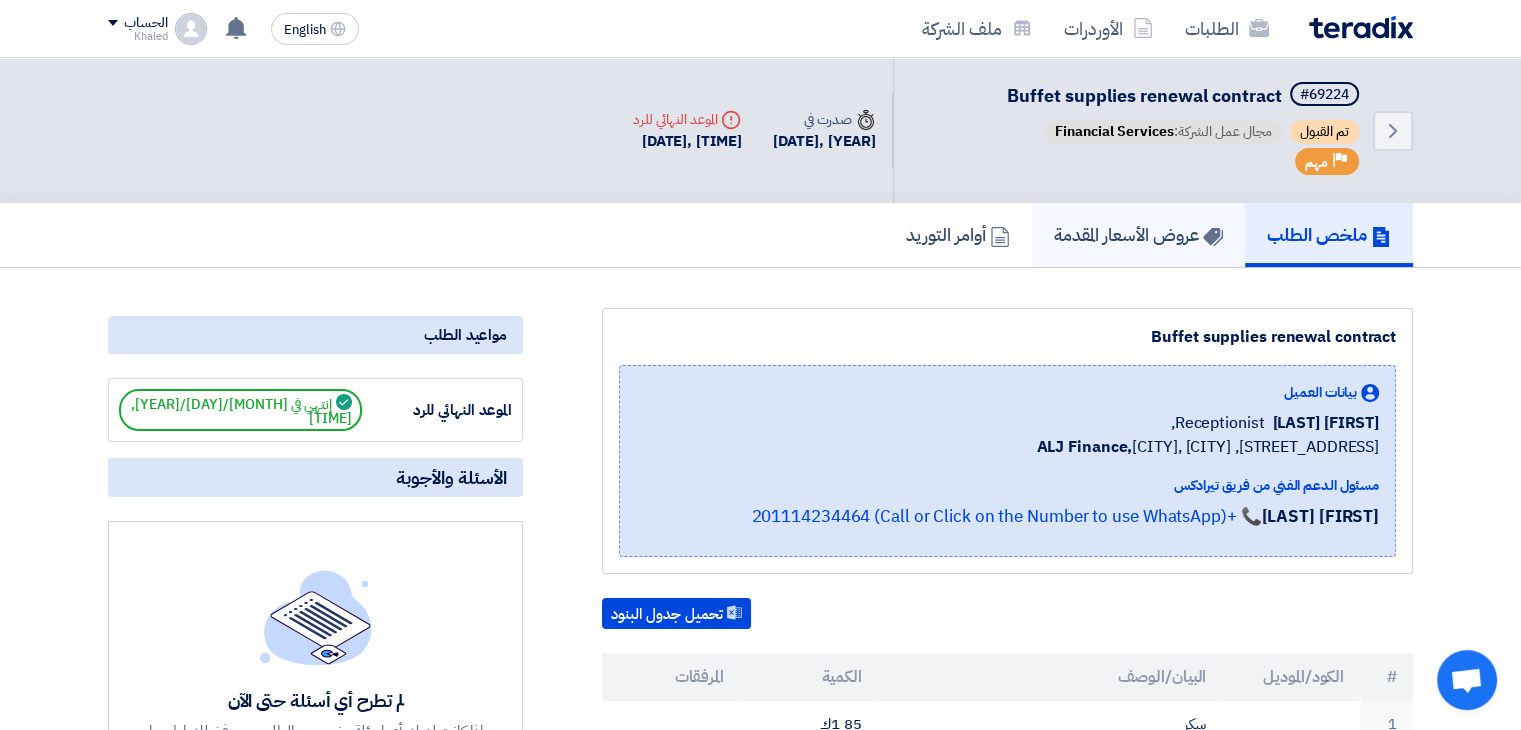 click on "عروض الأسعار المقدمة" 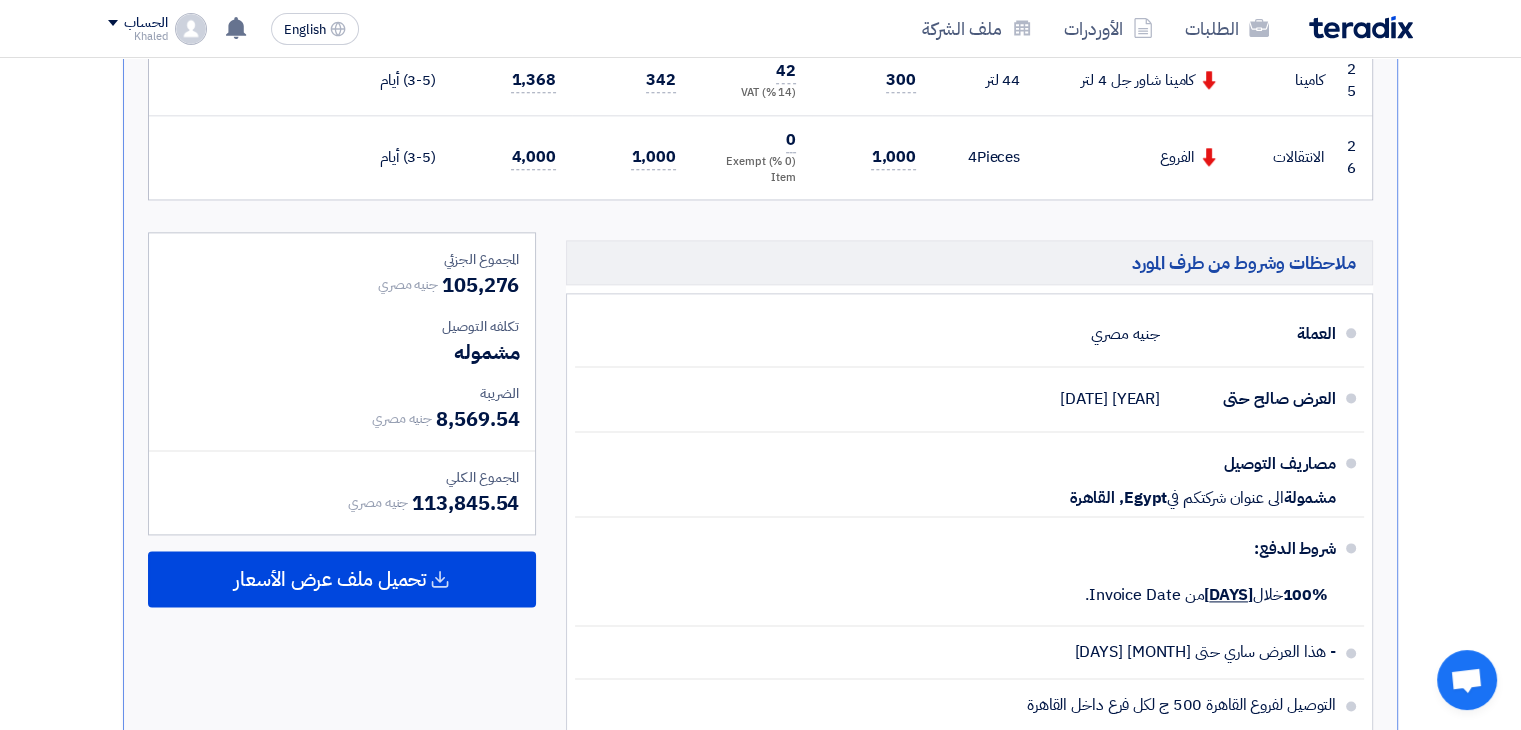 scroll, scrollTop: 2492, scrollLeft: 0, axis: vertical 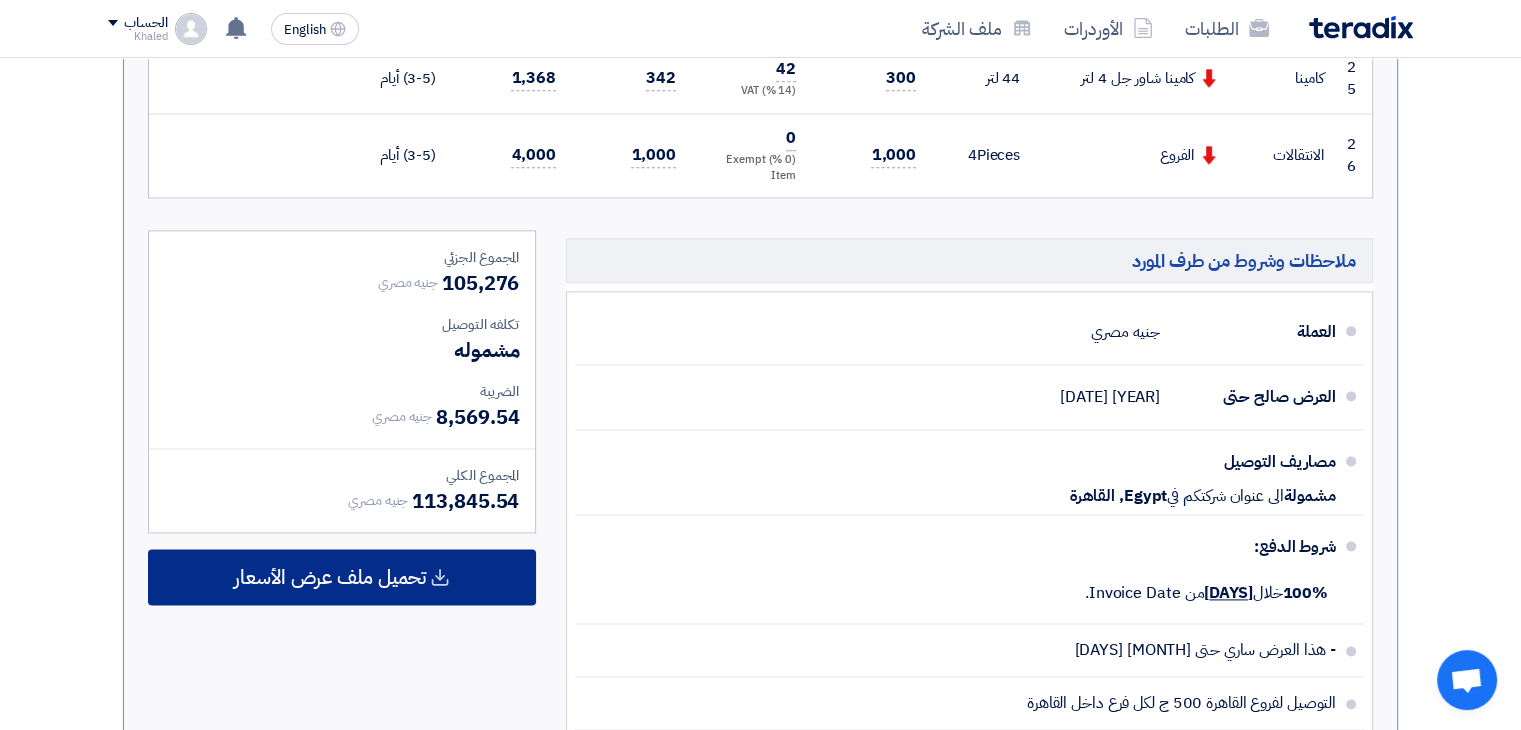 click on "تحميل ملف عرض الأسعار" at bounding box center (342, 577) 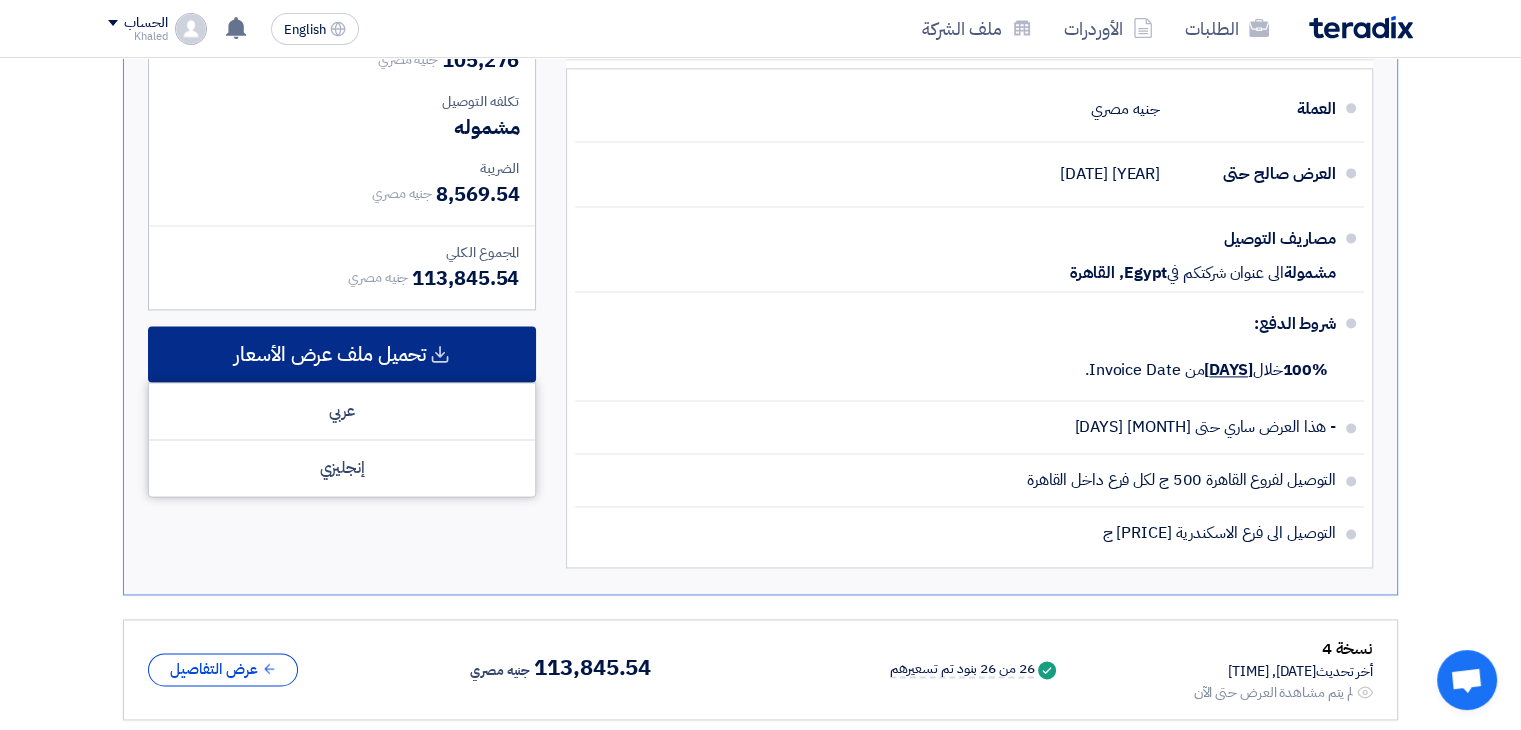 scroll, scrollTop: 2720, scrollLeft: 0, axis: vertical 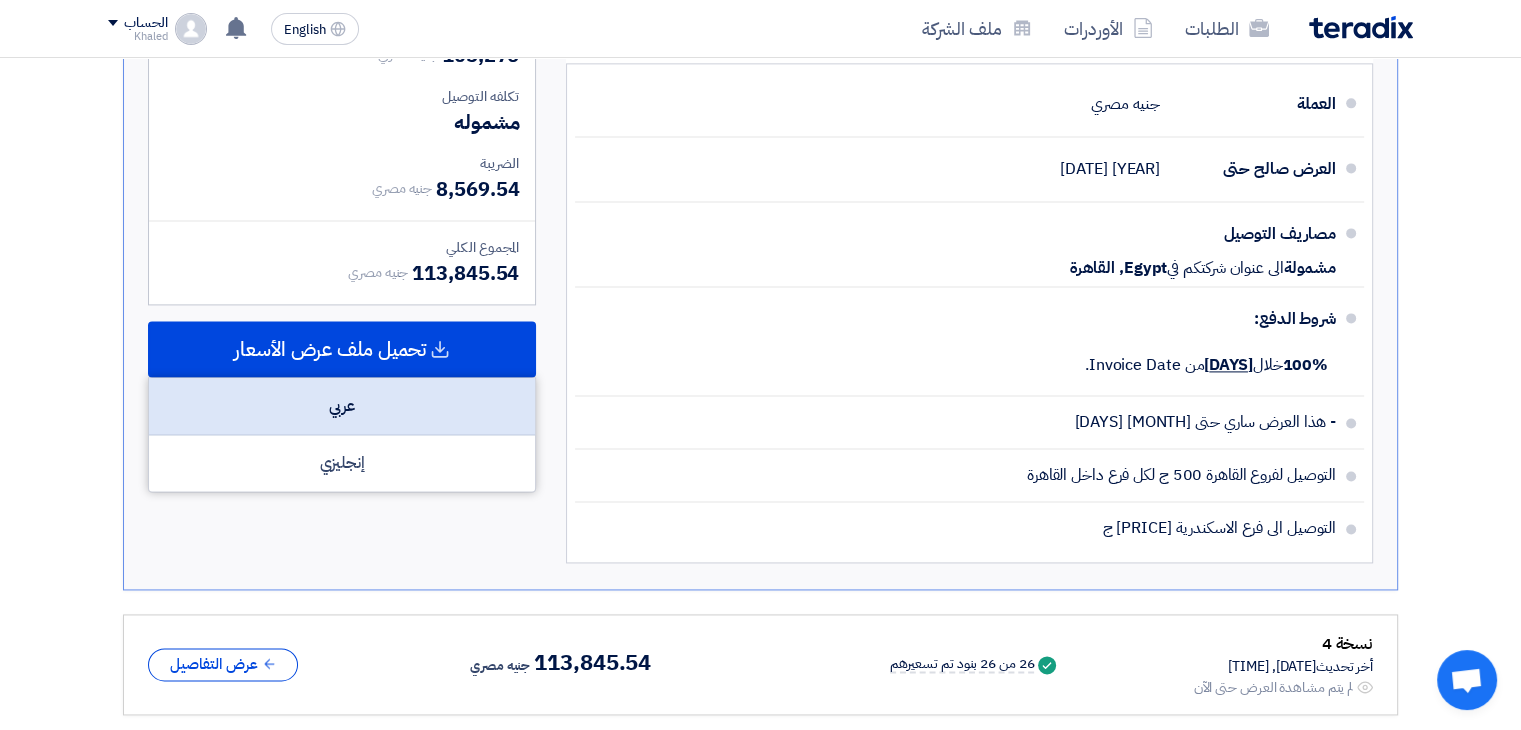 click on "عربي" at bounding box center (342, 406) 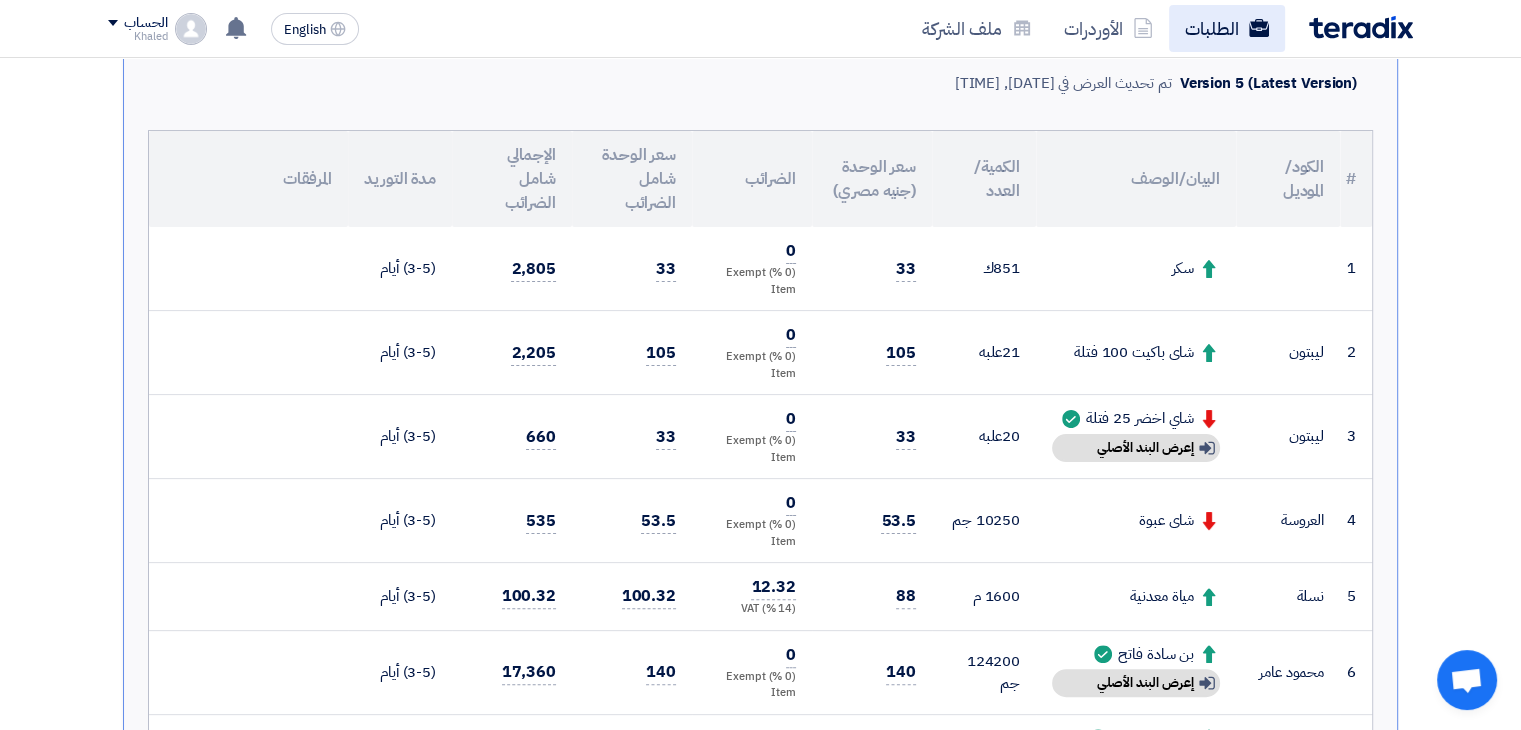 scroll, scrollTop: 391, scrollLeft: 0, axis: vertical 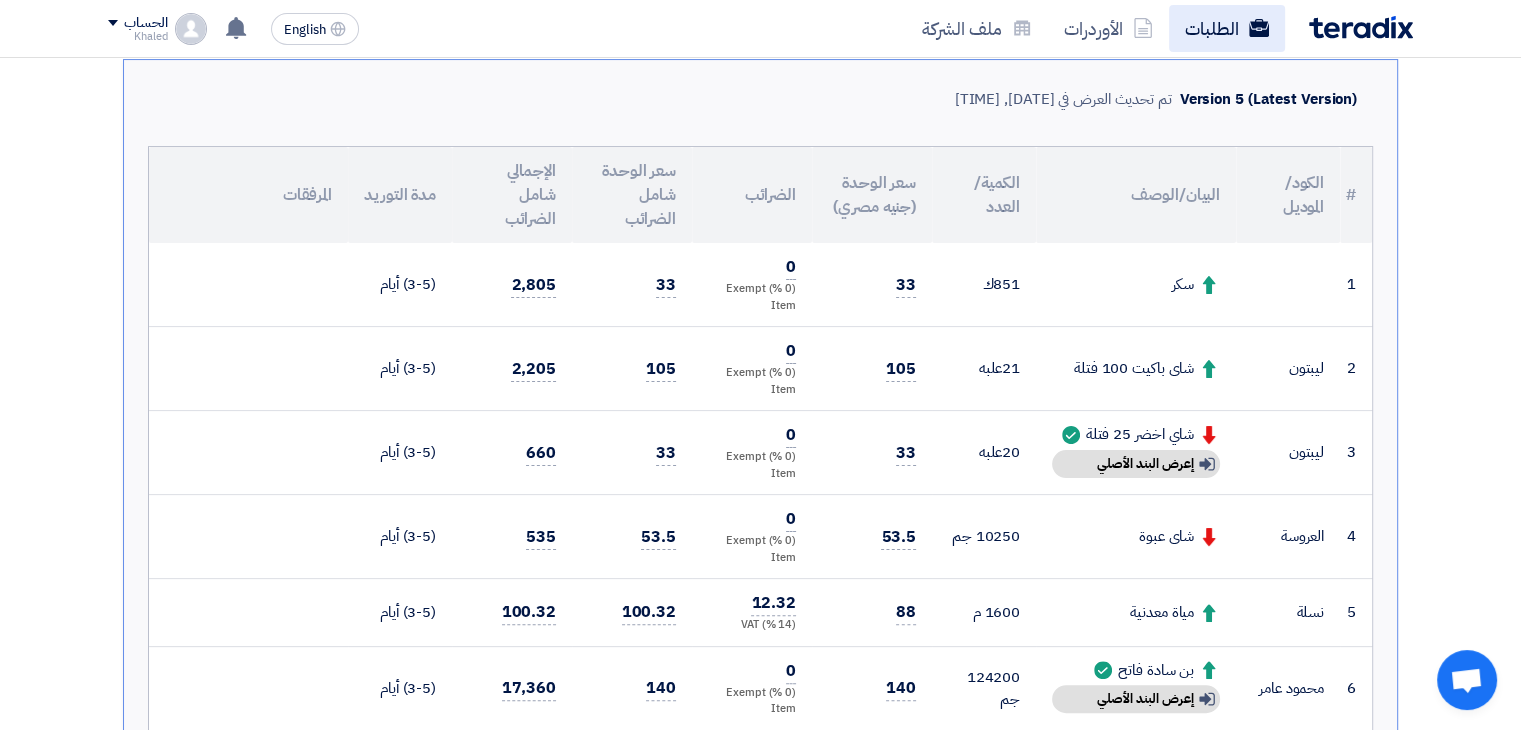 click on "الطلبات" 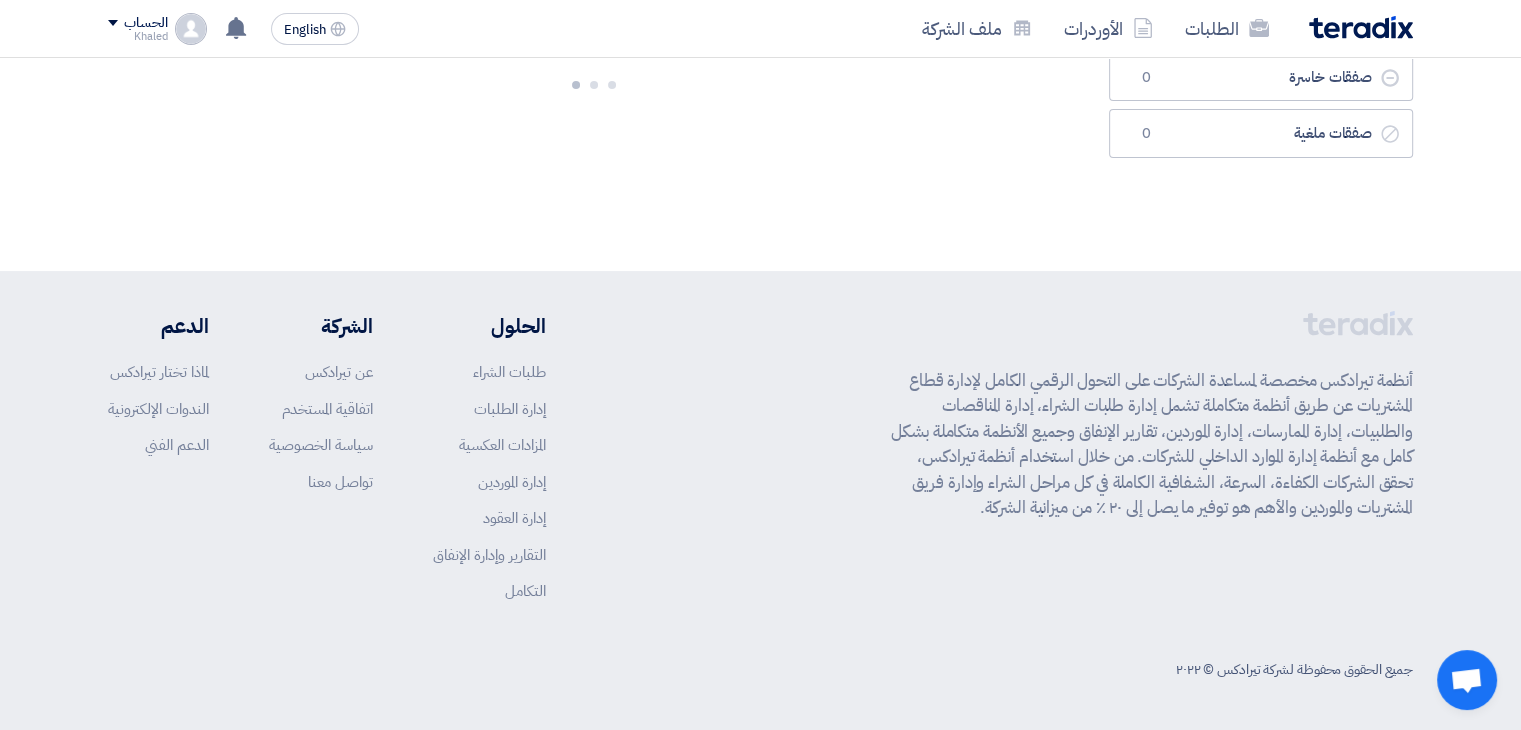 scroll, scrollTop: 0, scrollLeft: 0, axis: both 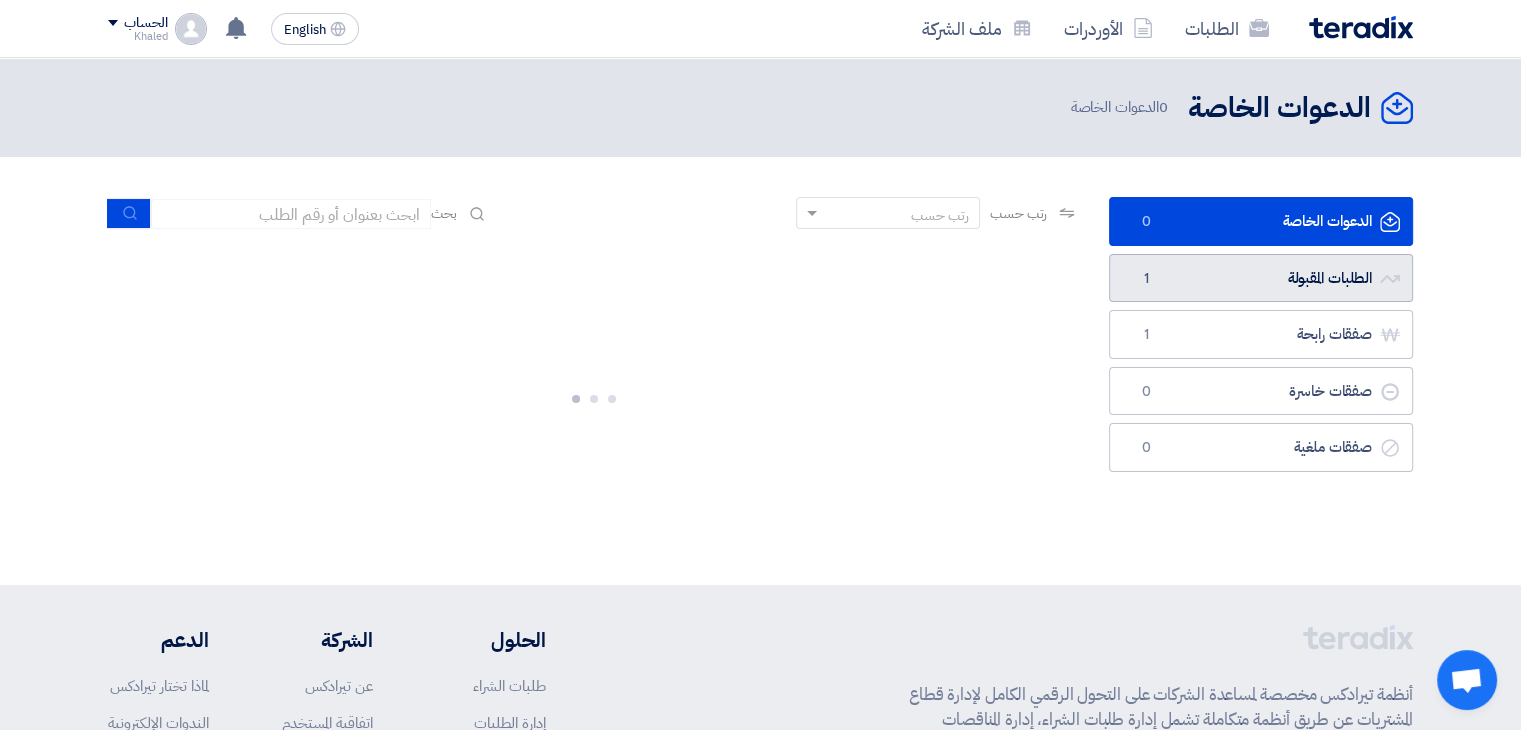 click on "الطلبات المقبولة
الطلبات المقبولة
1" 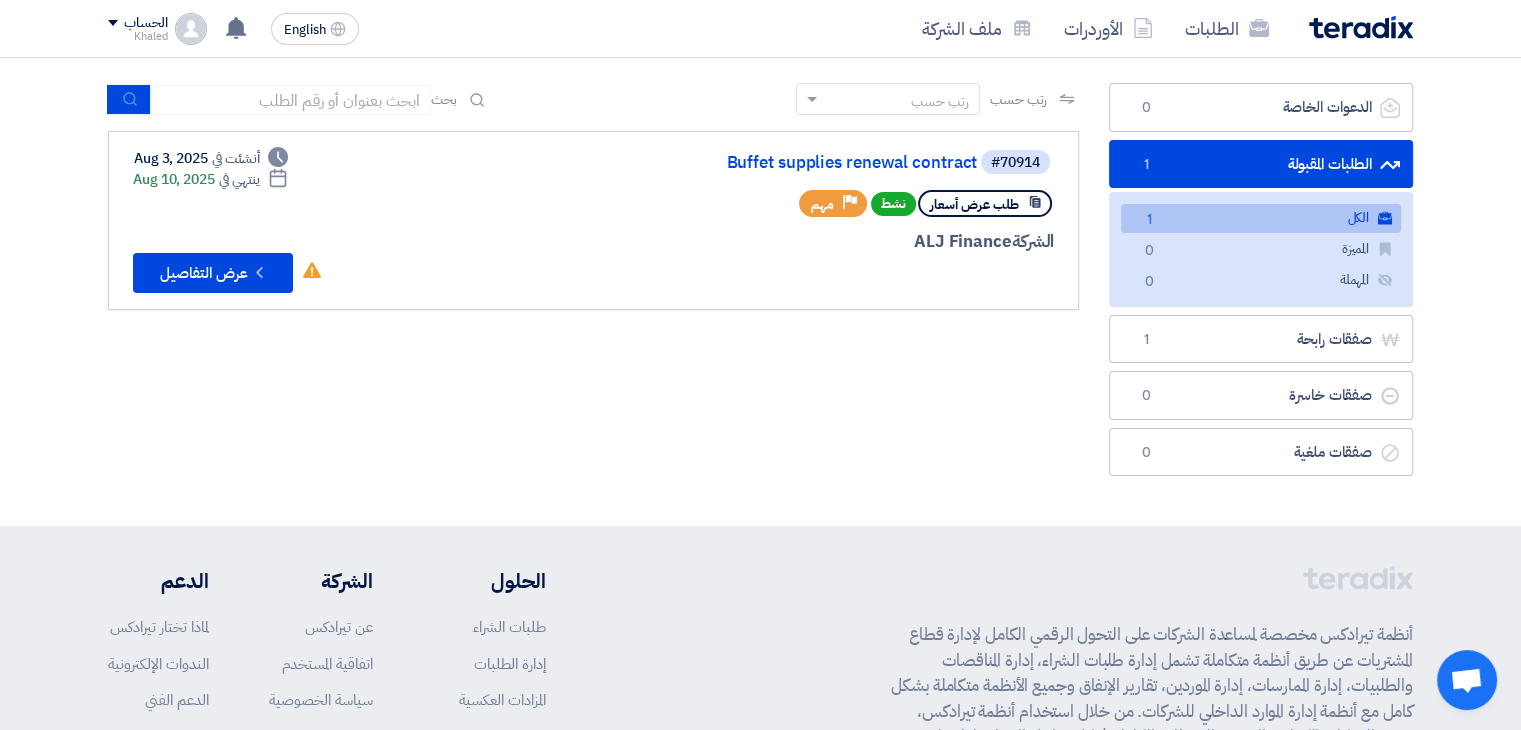 scroll, scrollTop: 112, scrollLeft: 0, axis: vertical 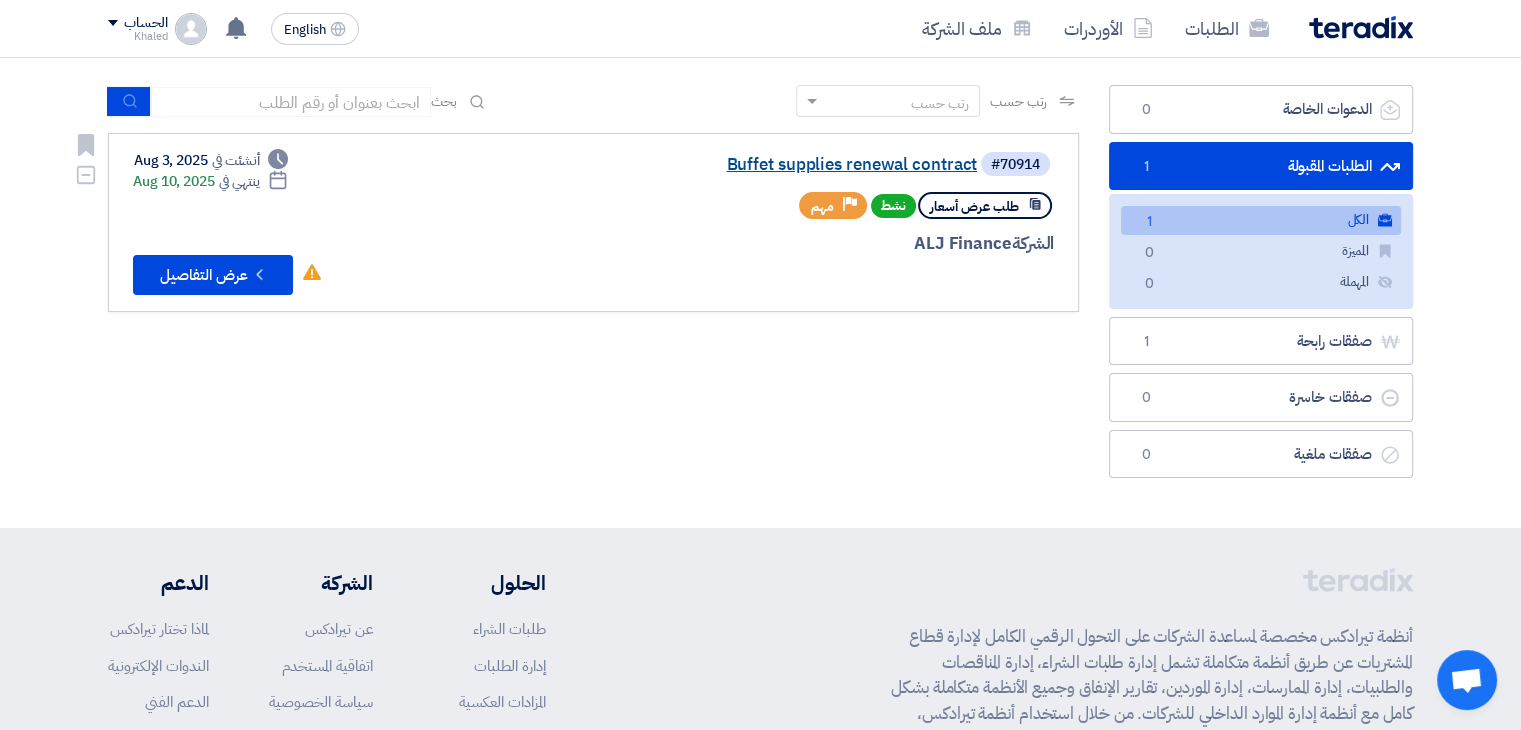 click on "Buffet supplies renewal contract" 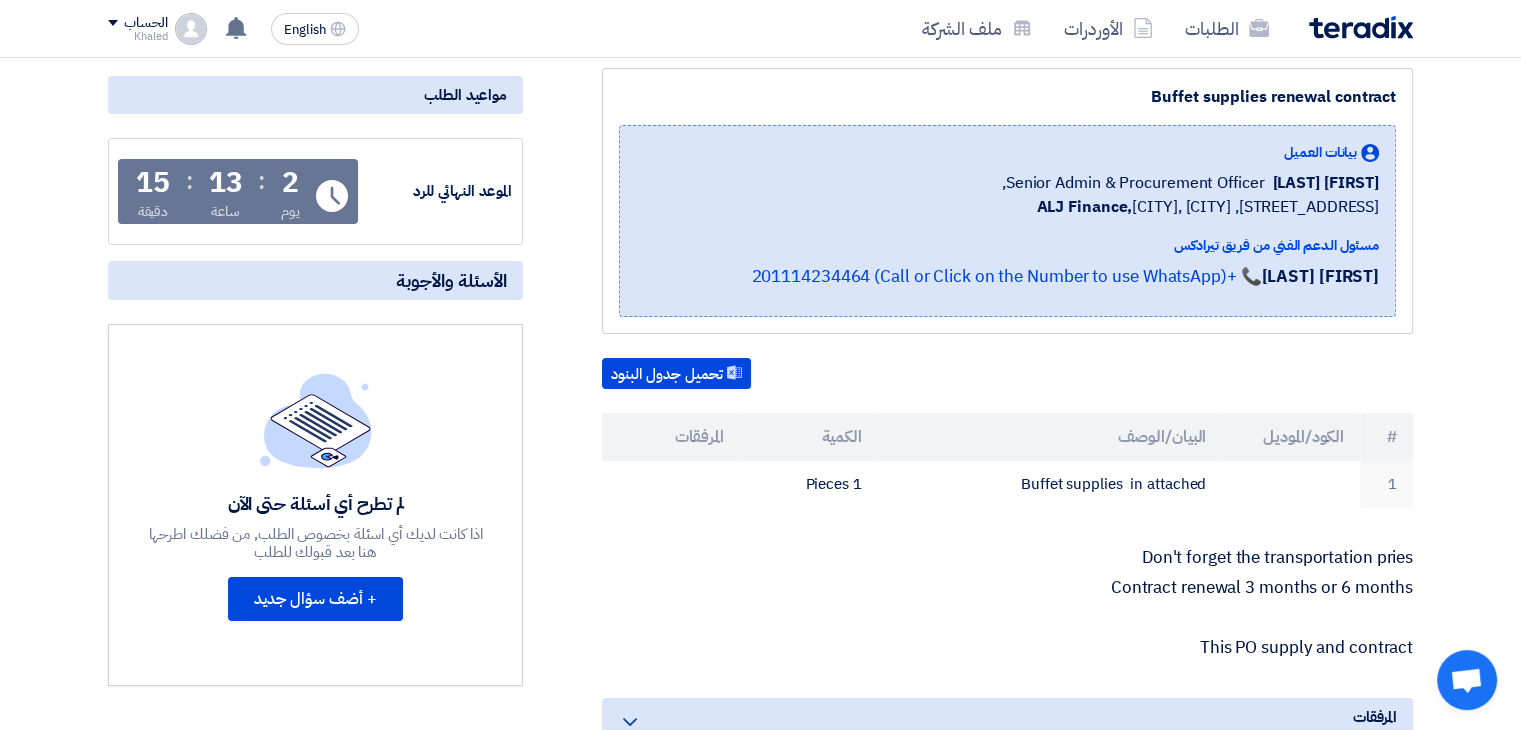 scroll, scrollTop: 0, scrollLeft: 0, axis: both 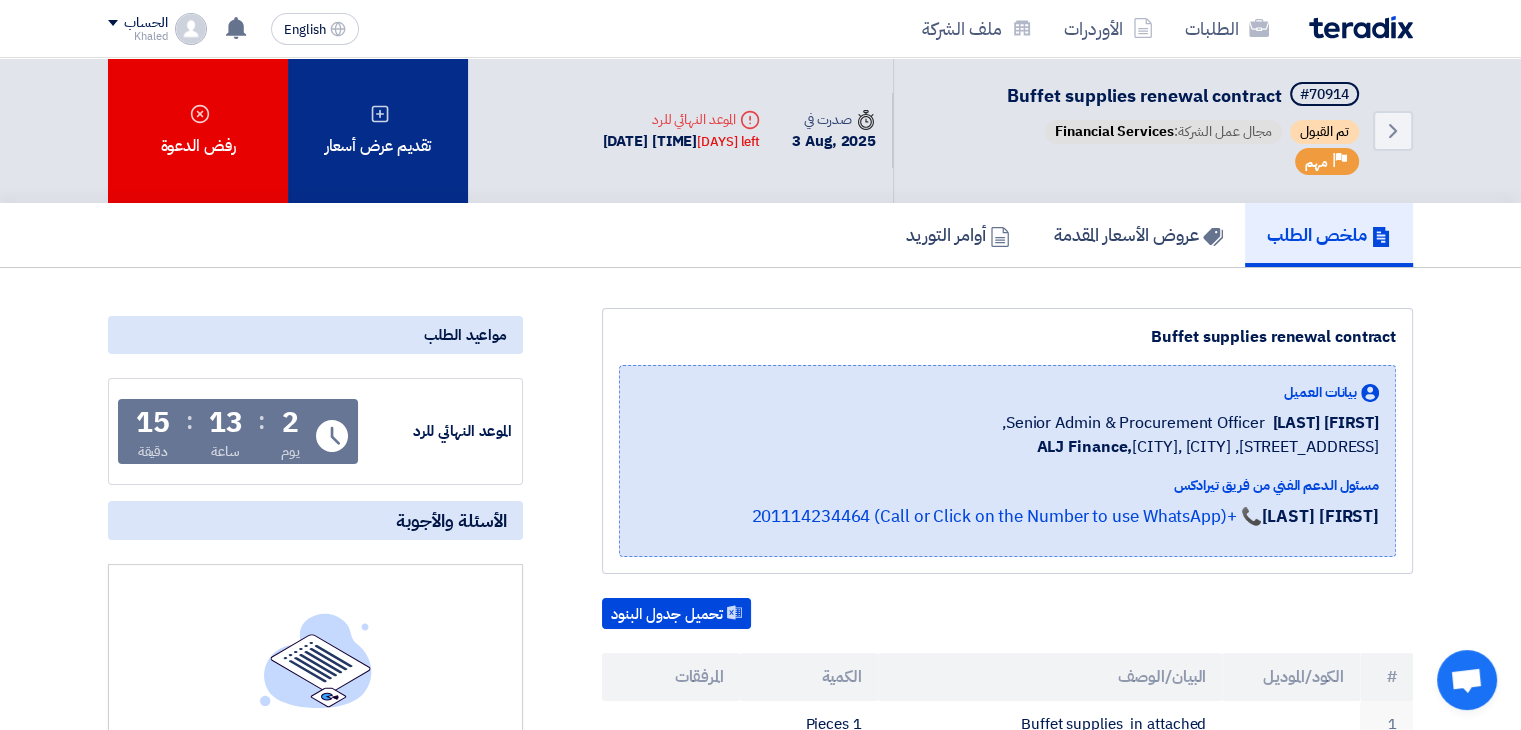 click on "تقديم عرض أسعار" 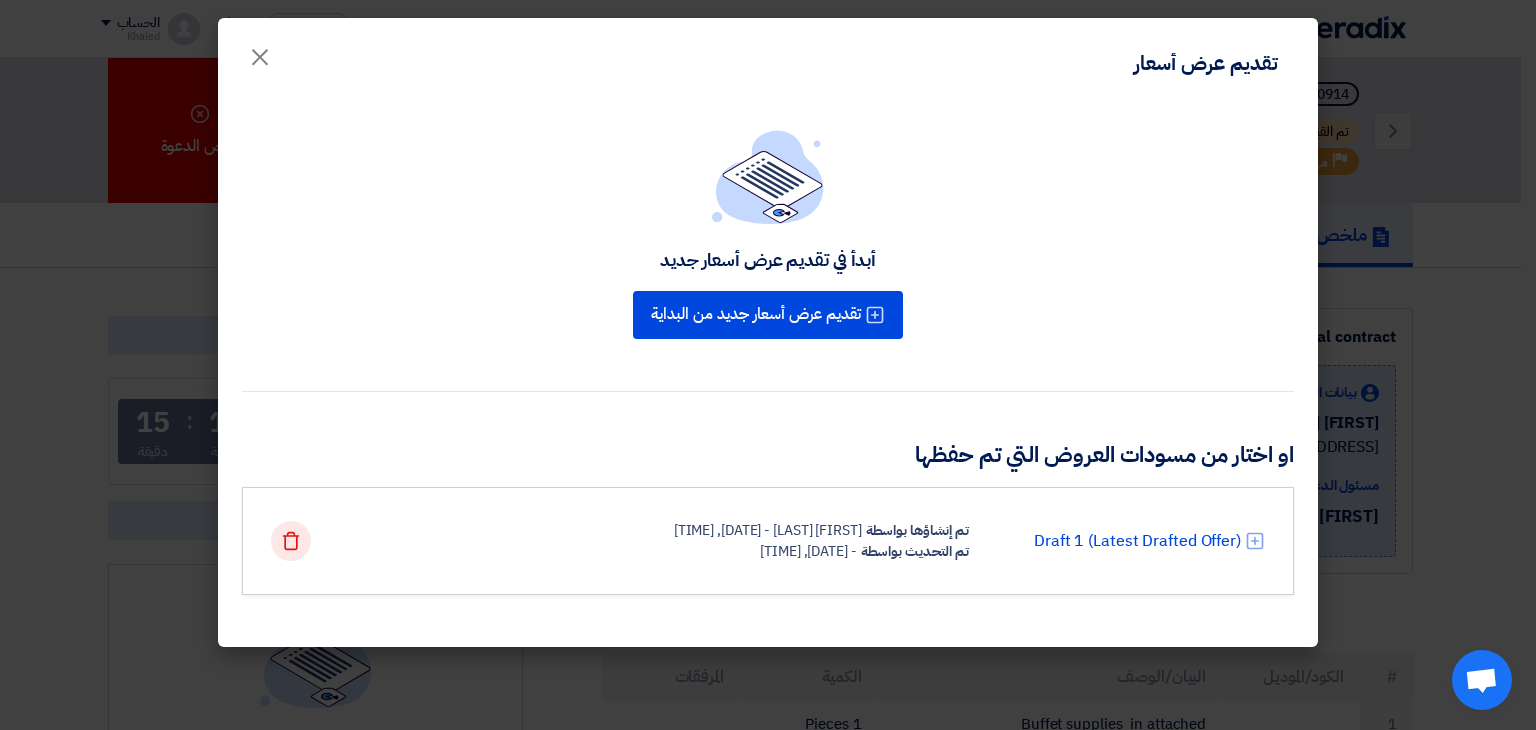 click on "Delete" 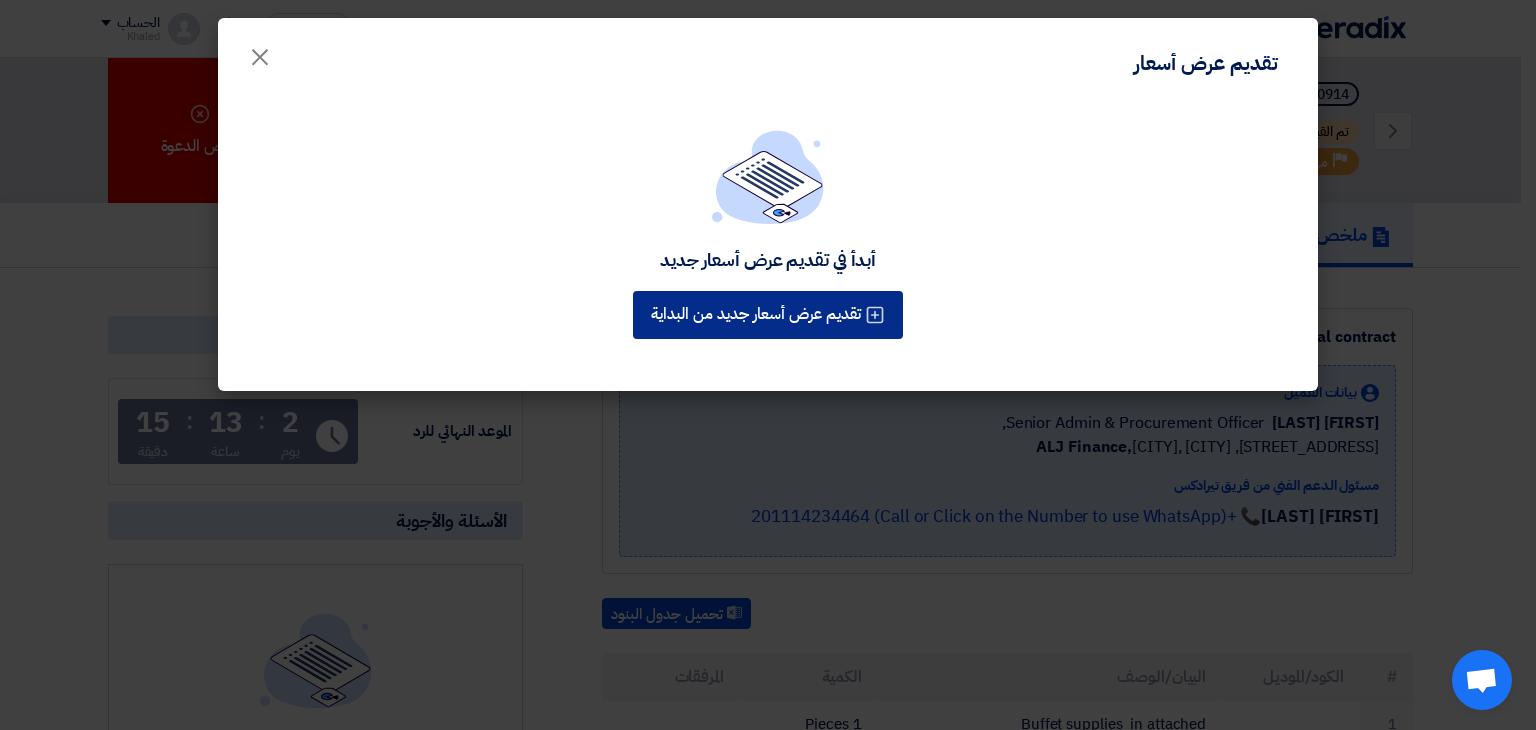 click on "تقديم عرض أسعار جديد من البداية" 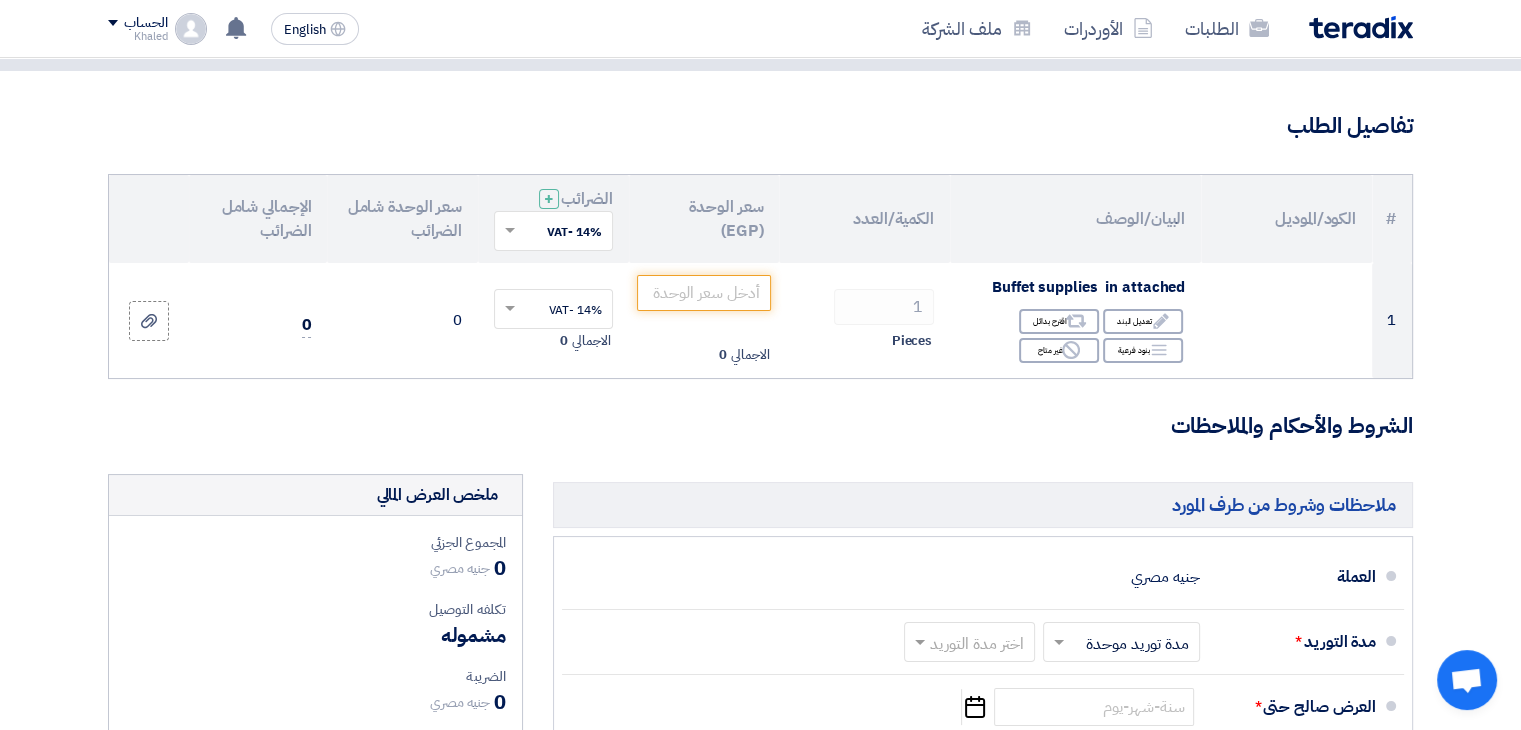 scroll, scrollTop: 0, scrollLeft: 0, axis: both 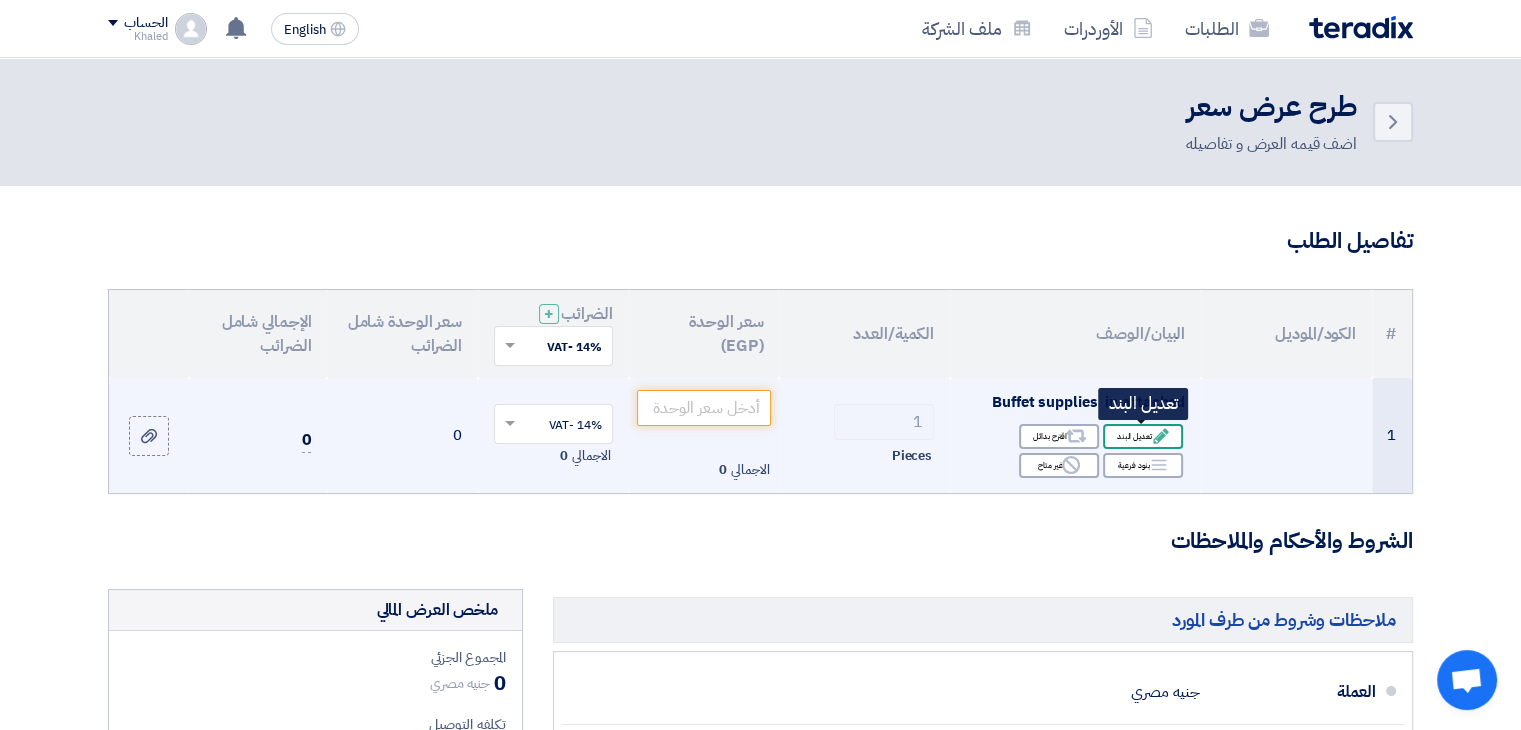 click on "Edit" 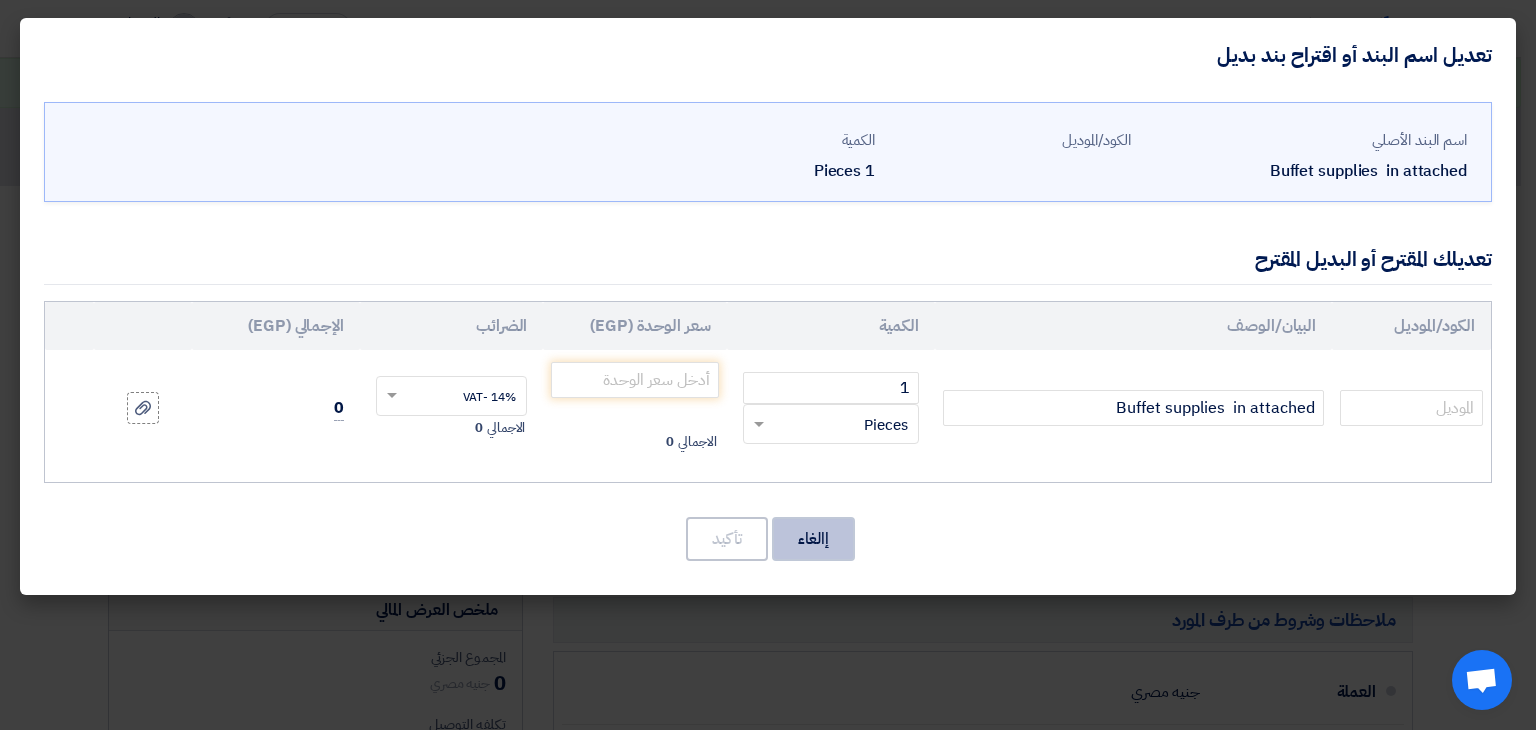 click on "إالغاء" 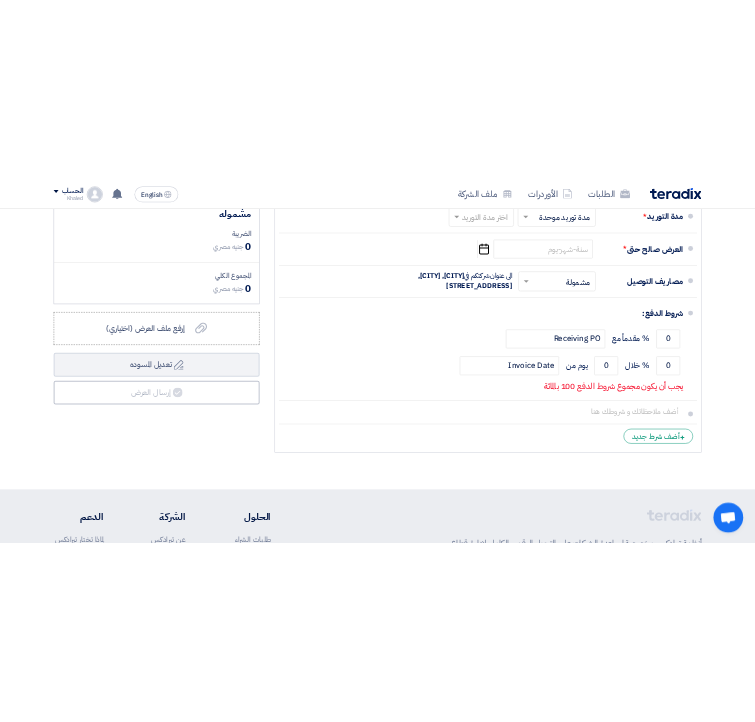scroll, scrollTop: 683, scrollLeft: 0, axis: vertical 